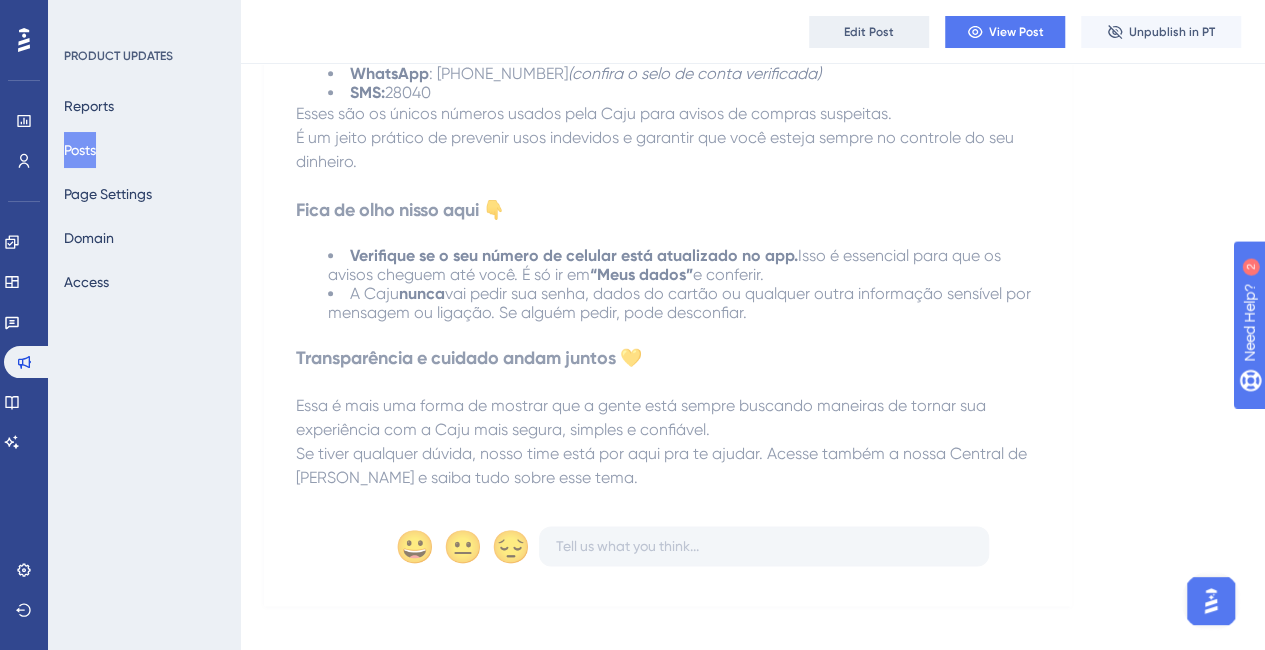 scroll, scrollTop: 0, scrollLeft: 0, axis: both 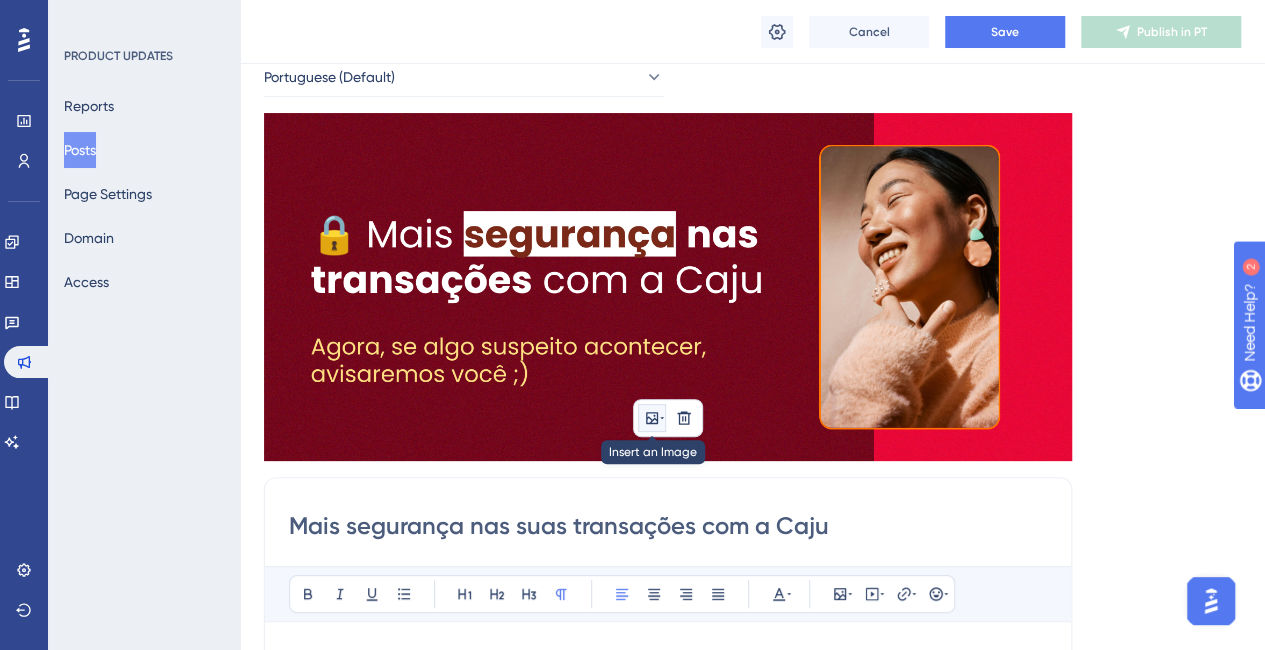 click 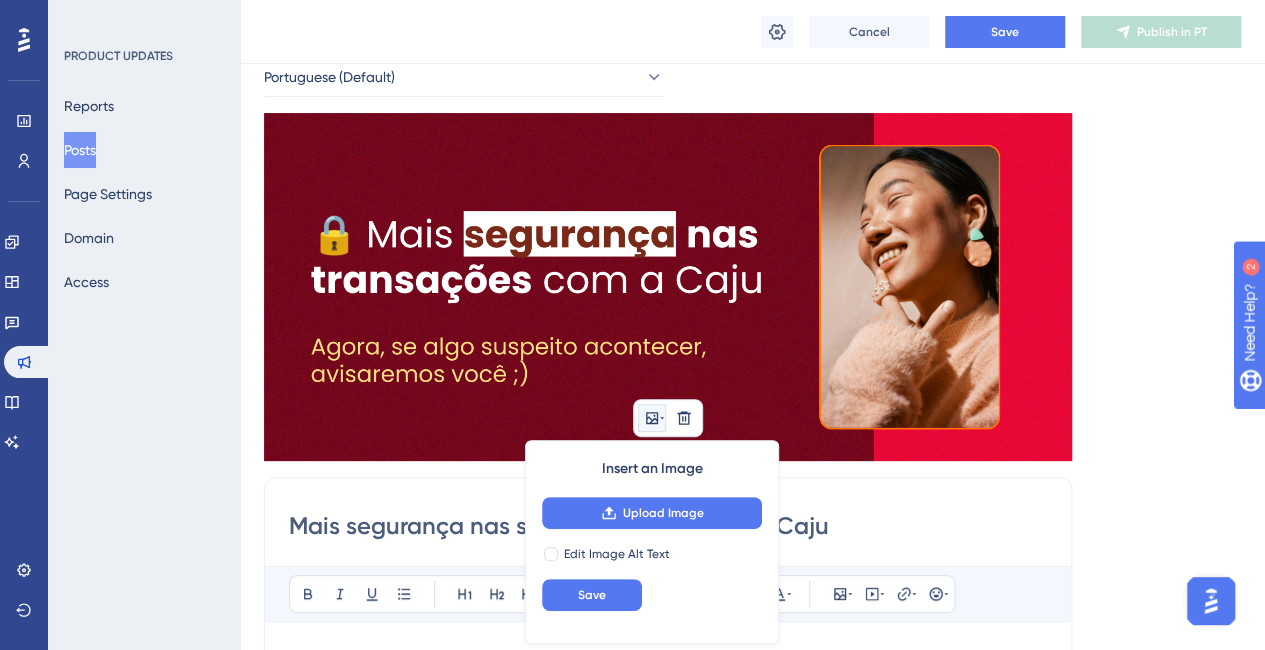 scroll, scrollTop: 114, scrollLeft: 0, axis: vertical 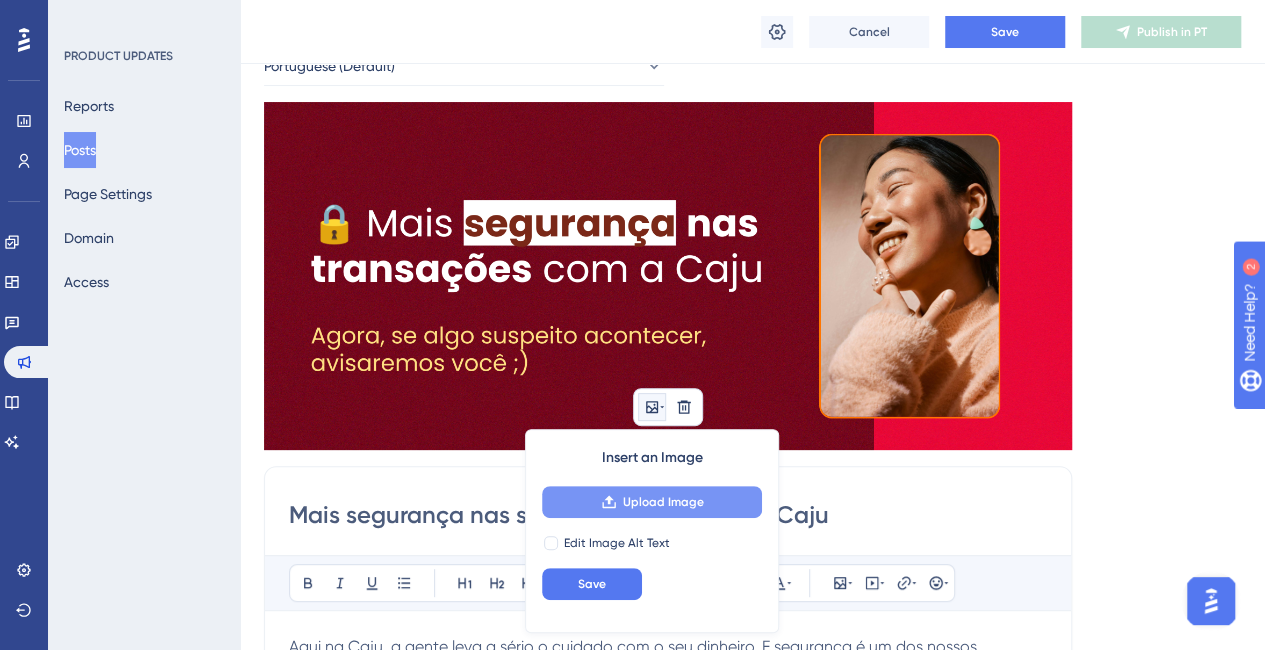 click on "Upload Image" at bounding box center (663, 502) 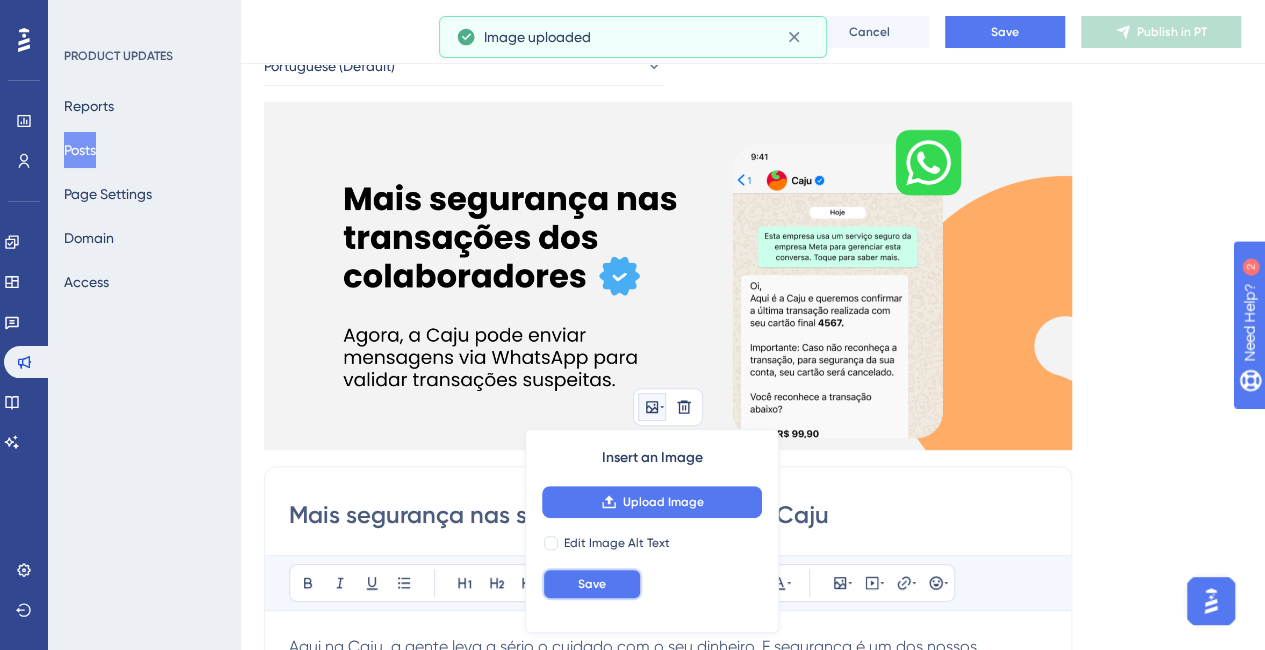 click on "Save" at bounding box center [592, 584] 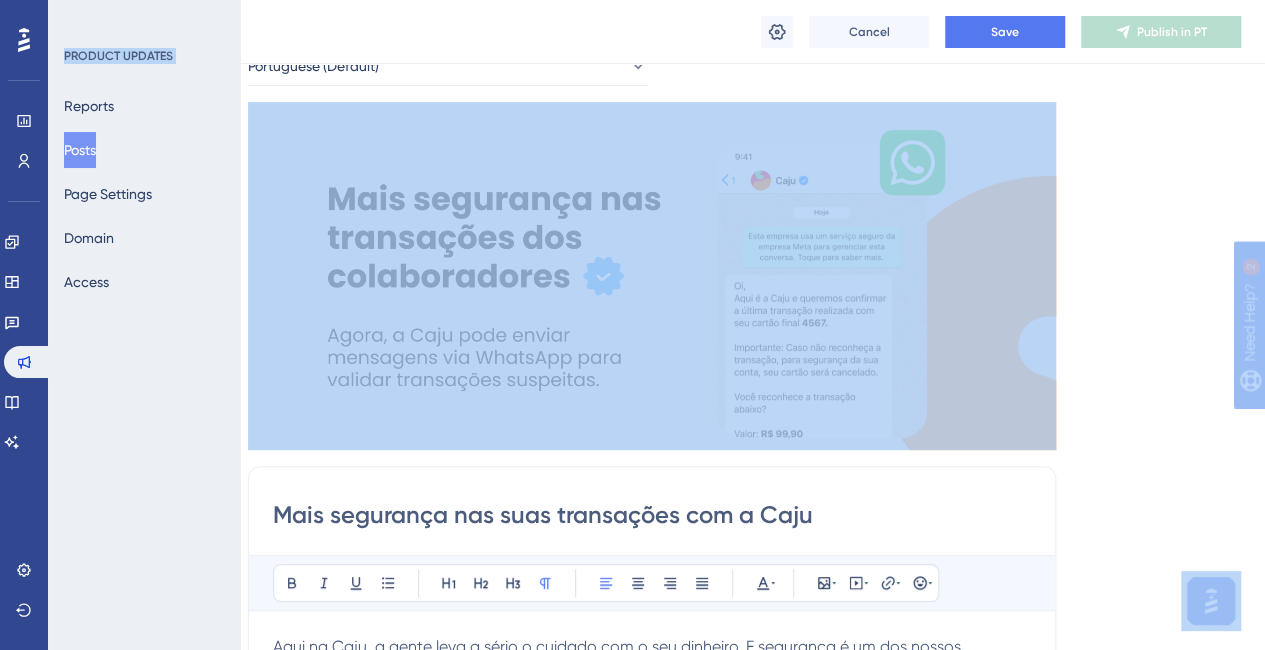 scroll, scrollTop: 114, scrollLeft: 18, axis: both 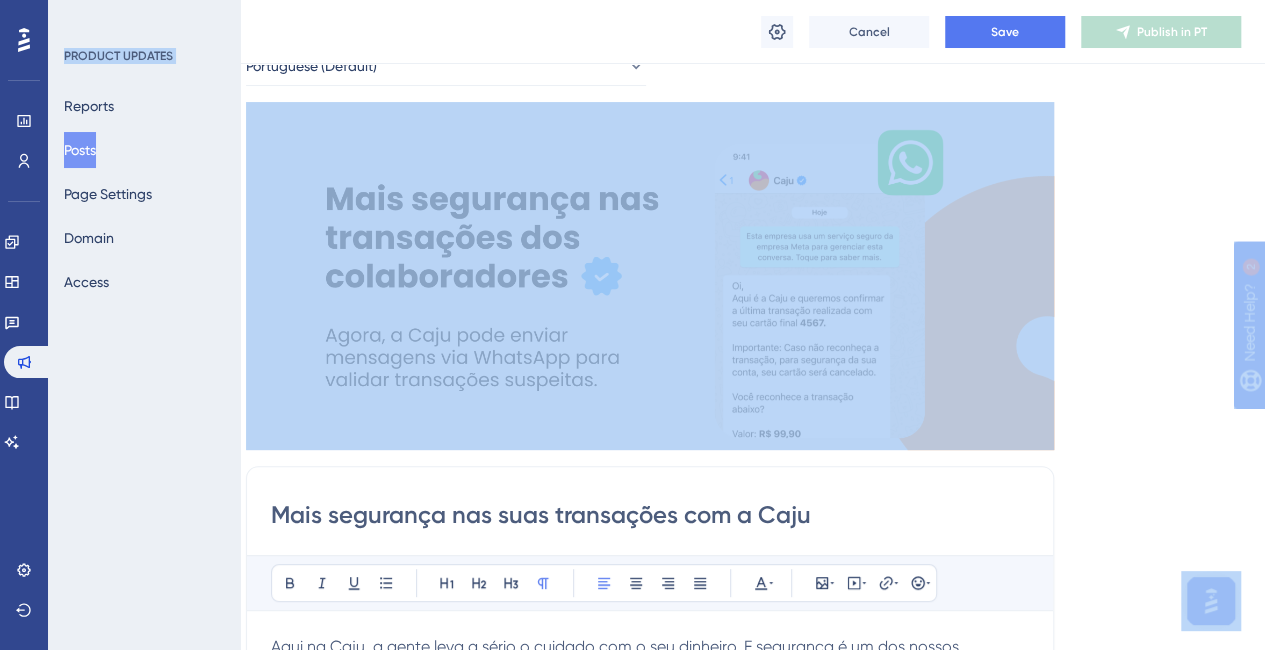 drag, startPoint x: 1262, startPoint y: 153, endPoint x: 1273, endPoint y: 187, distance: 35.735138 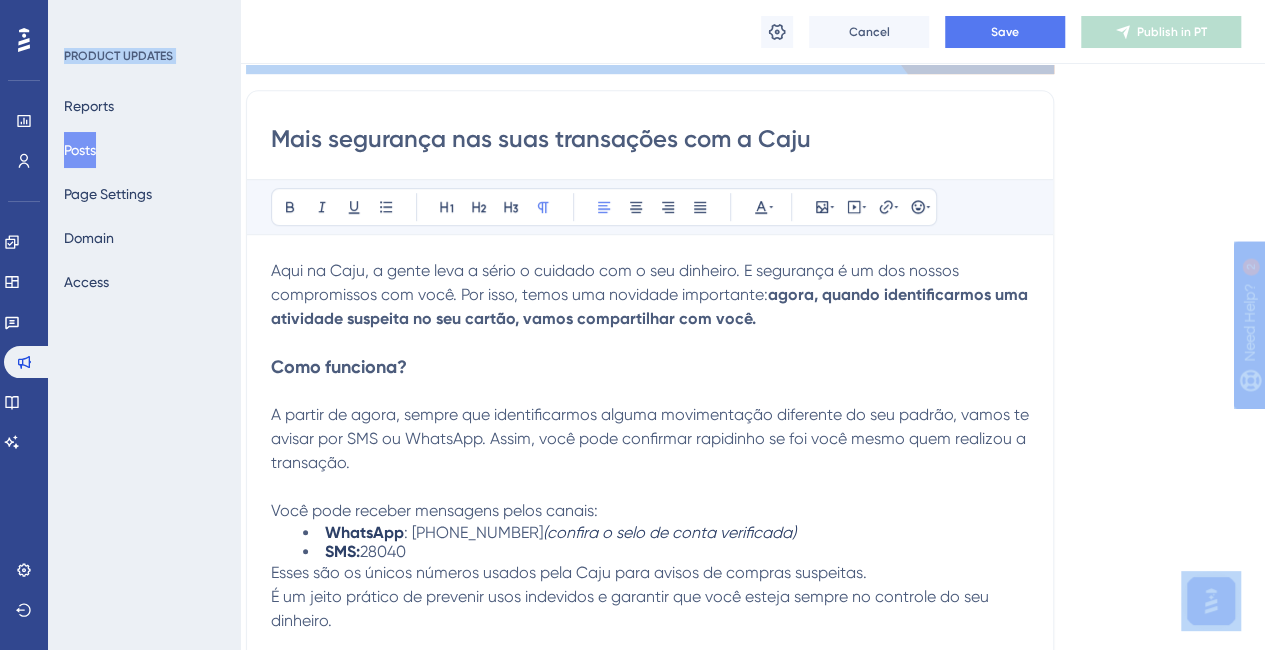 scroll, scrollTop: 516, scrollLeft: 18, axis: both 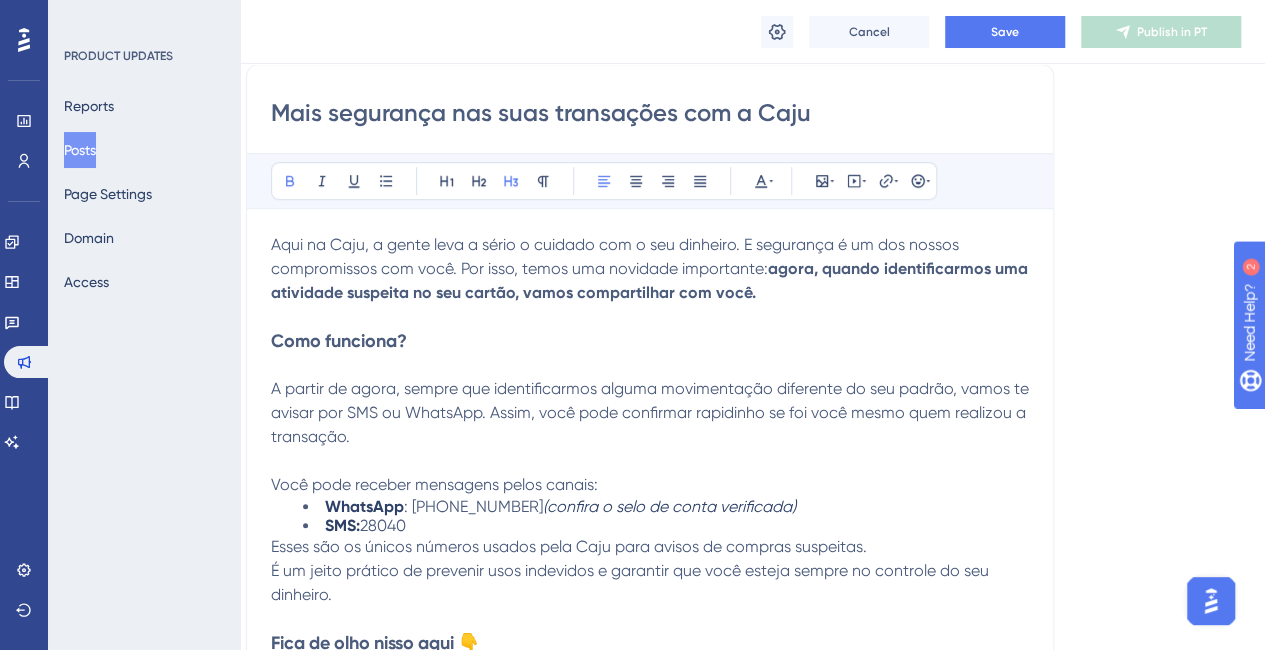 click on "Como funciona?" at bounding box center [650, 341] 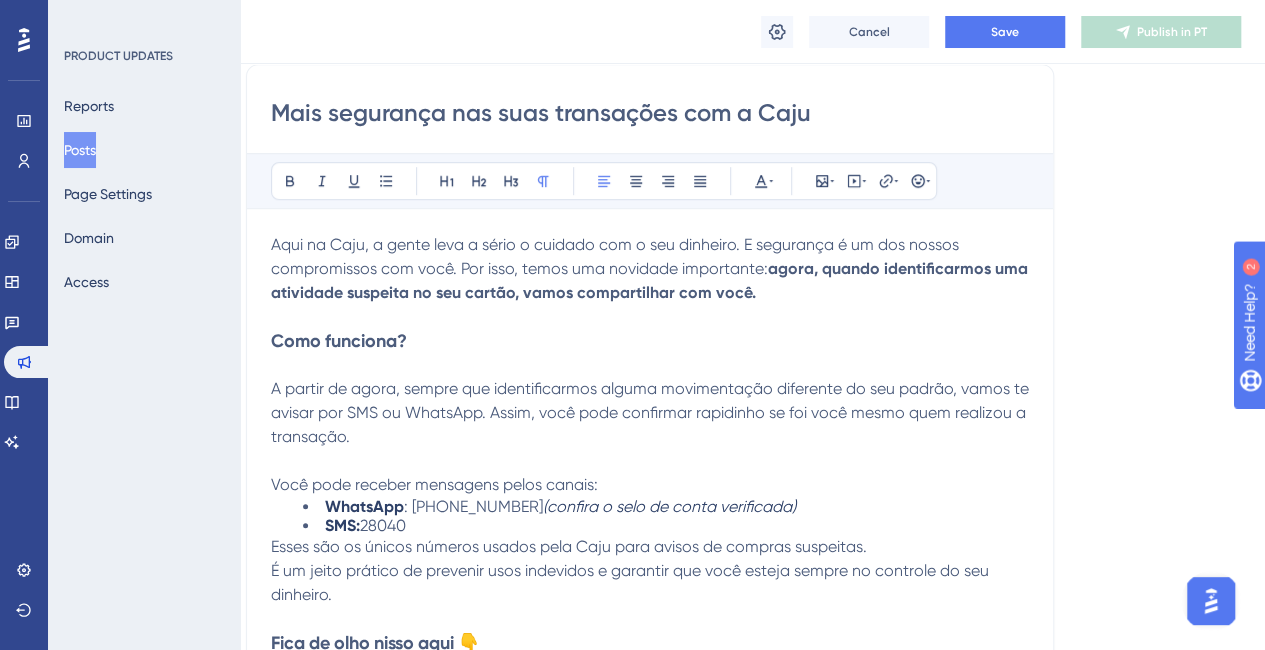 click on "A partir de agora, sempre que identificarmos alguma movimentação diferente do seu padrão, vamos te avisar por SMS ou WhatsApp. Assim, você pode confirmar rapidinho se foi você mesmo quem realizou a transação." at bounding box center [650, 413] 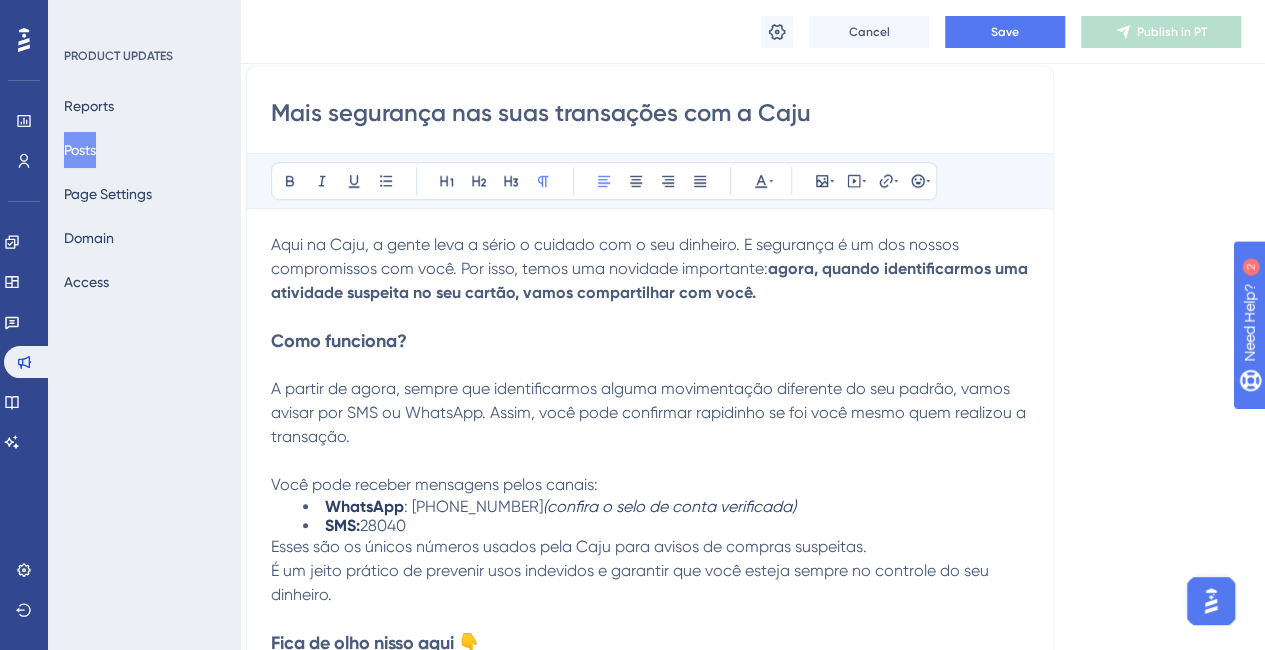 click on "A partir de agora, sempre que identificarmos alguma movimentação diferente do seu padrão, vamos avisar por SMS ou WhatsApp. Assim, você pode confirmar rapidinho se foi você mesmo quem realizou a transação." at bounding box center (650, 412) 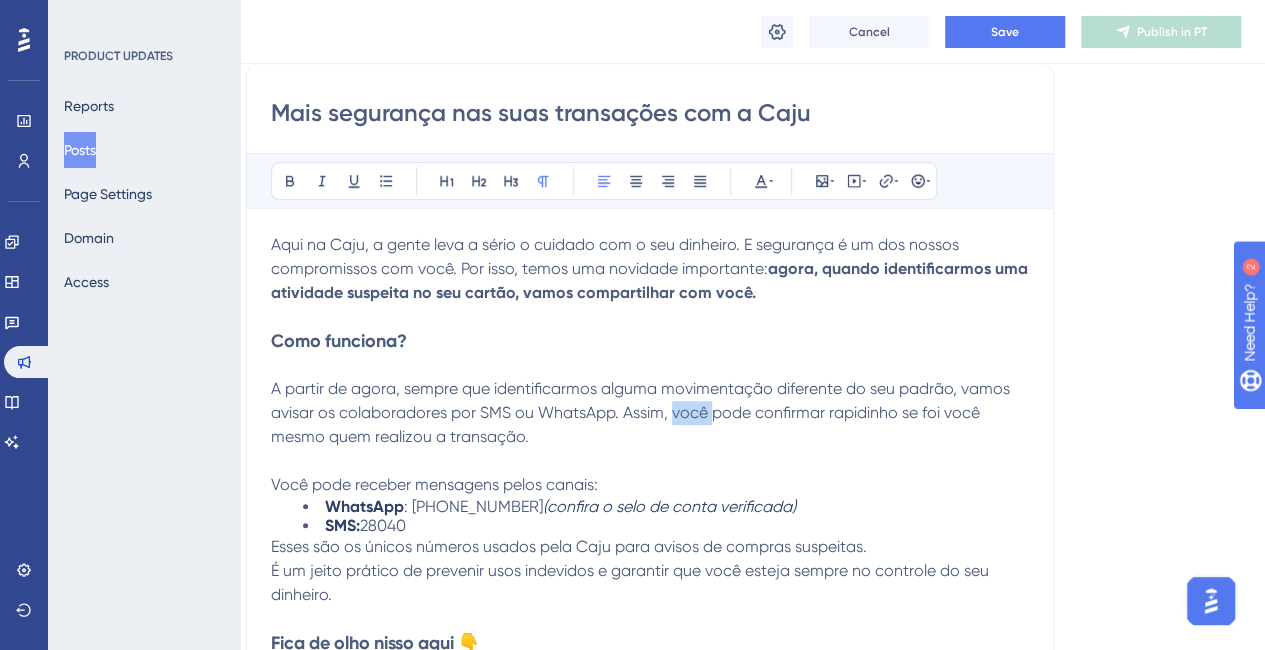 drag, startPoint x: 709, startPoint y: 413, endPoint x: 669, endPoint y: 421, distance: 40.792156 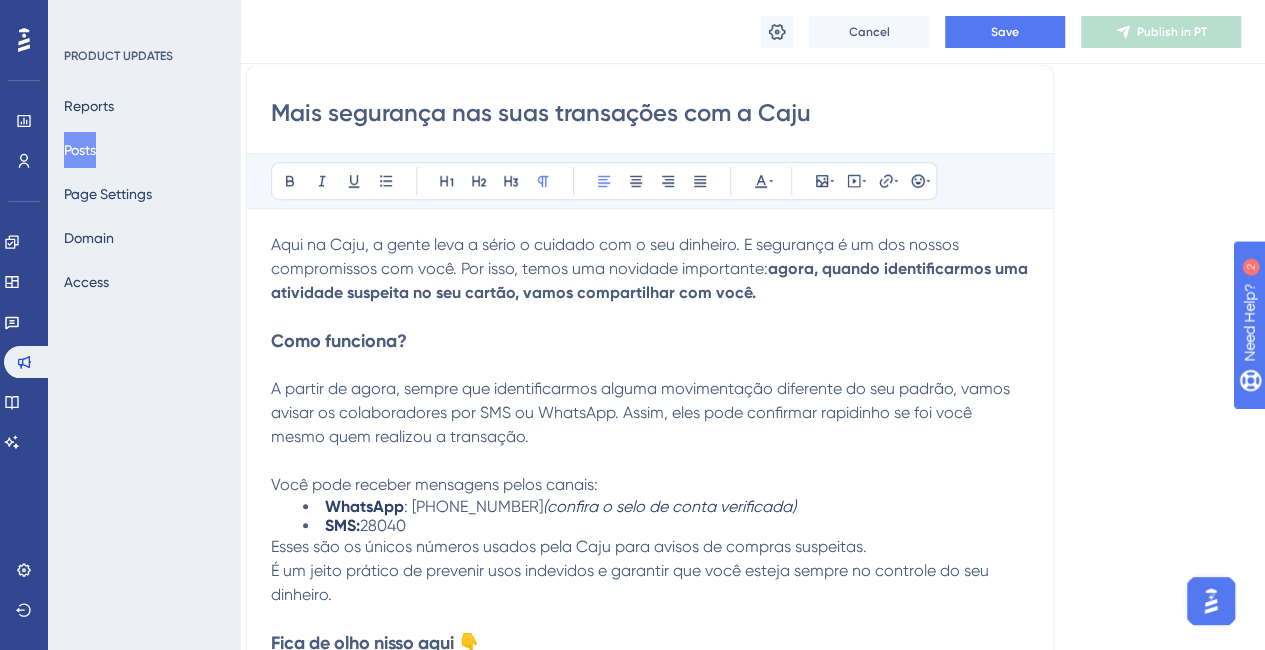 click on "A partir de agora, sempre que identificarmos alguma movimentação diferente do seu padrão, vamos avisar os colaboradores por SMS ou WhatsApp. Assim, eles pode confirmar rapidinho se foi você mesmo quem realizou a transação." at bounding box center [642, 412] 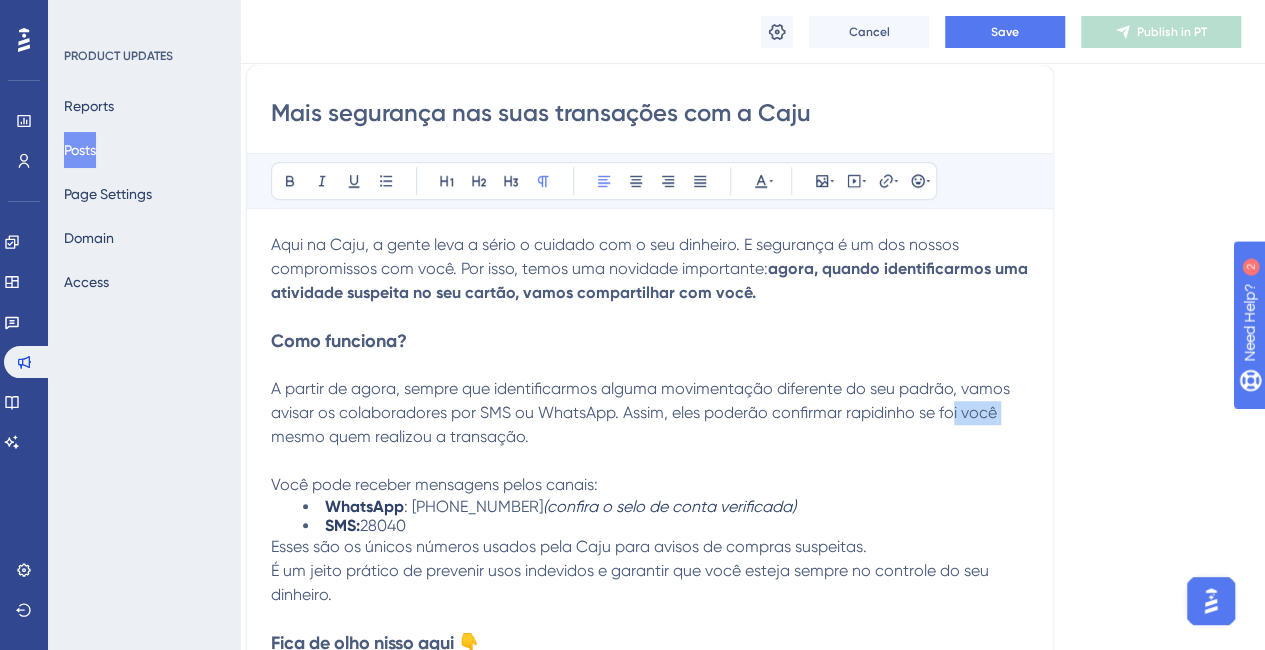 drag, startPoint x: 1002, startPoint y: 412, endPoint x: 947, endPoint y: 412, distance: 55 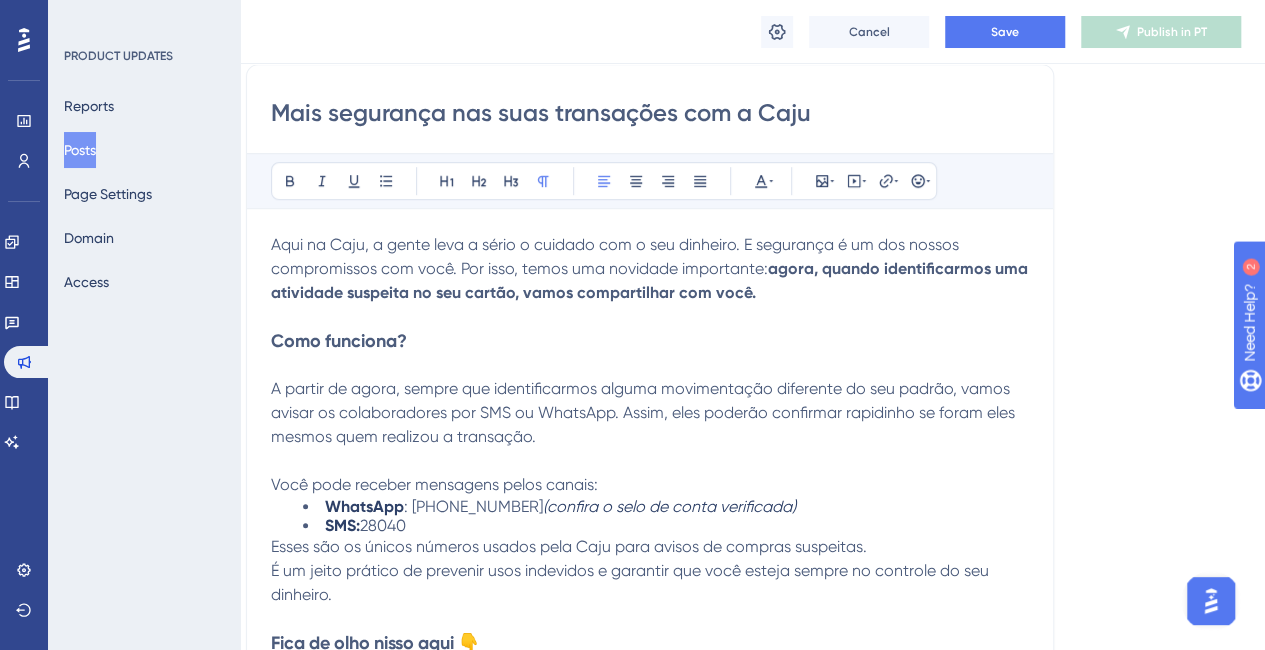 click on "A partir de agora, sempre que identificarmos alguma movimentação diferente do seu padrão, vamos avisar os colaboradores por SMS ou WhatsApp. Assim, eles poderão confirmar rapidinho se foram eles mesmos quem realizou a transação." at bounding box center (645, 412) 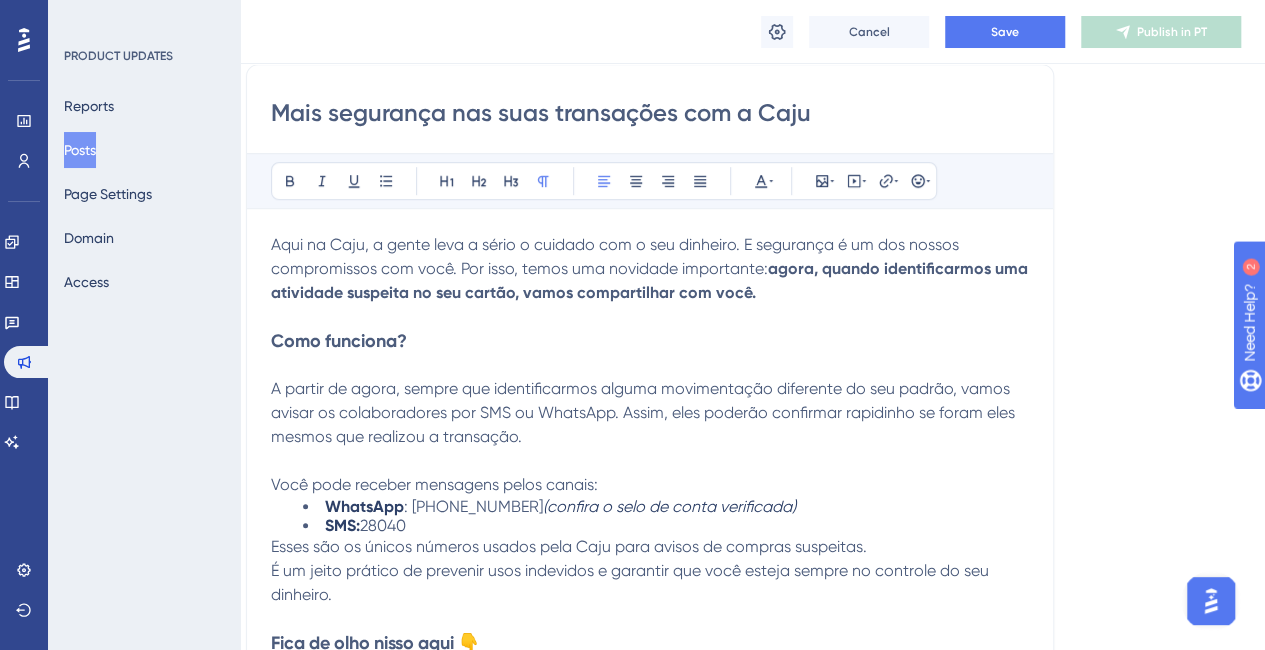 click on "A partir de agora, sempre que identificarmos alguma movimentação diferente do seu padrão, vamos avisar os colaboradores por SMS ou WhatsApp. Assim, eles poderão confirmar rapidinho se foram eles mesmos que realizou a transação." at bounding box center (645, 412) 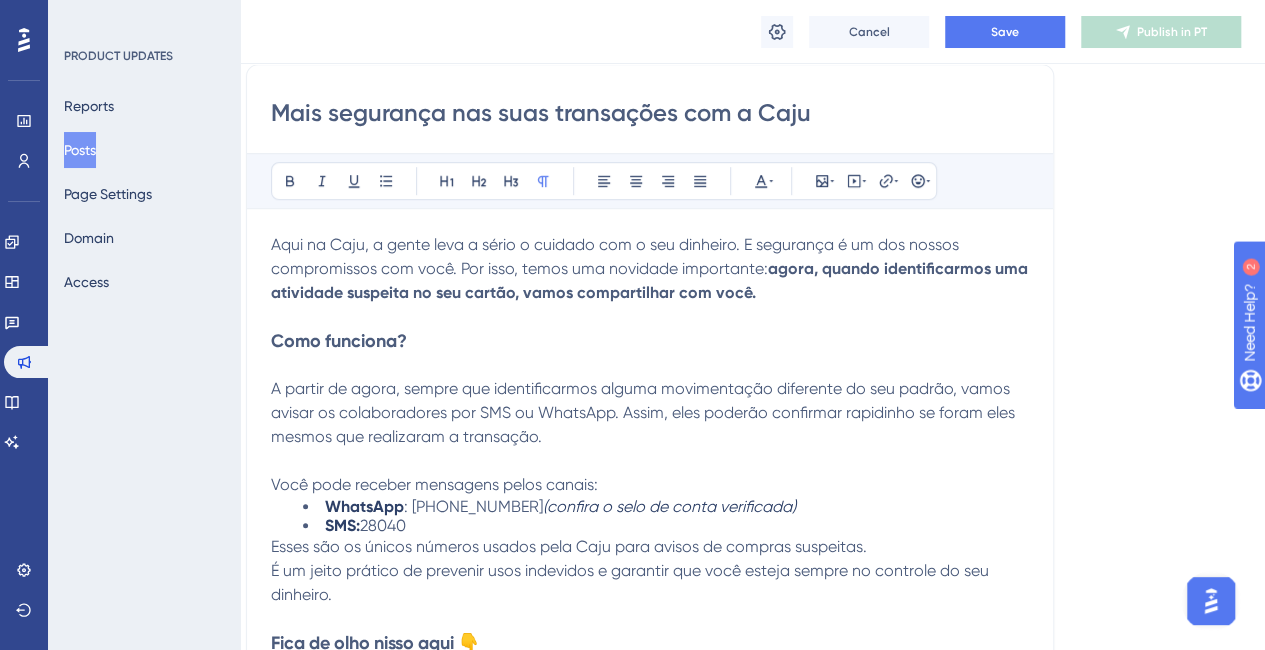 click at bounding box center [650, 317] 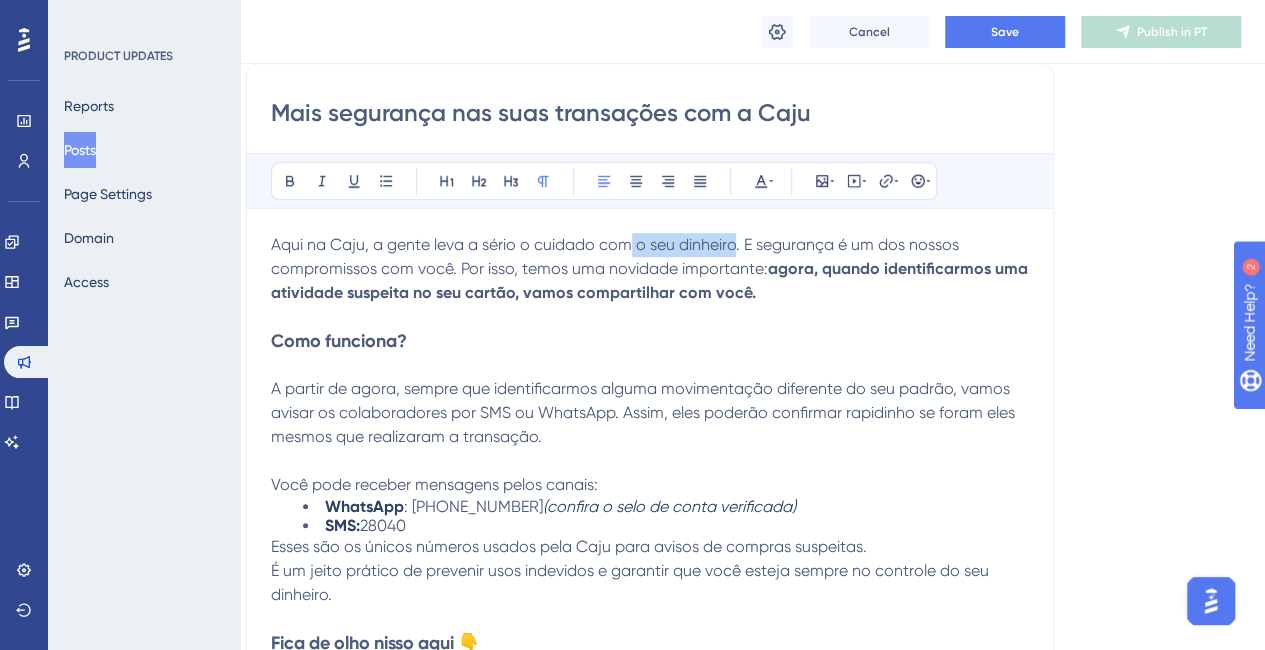 drag, startPoint x: 736, startPoint y: 241, endPoint x: 629, endPoint y: 253, distance: 107.67079 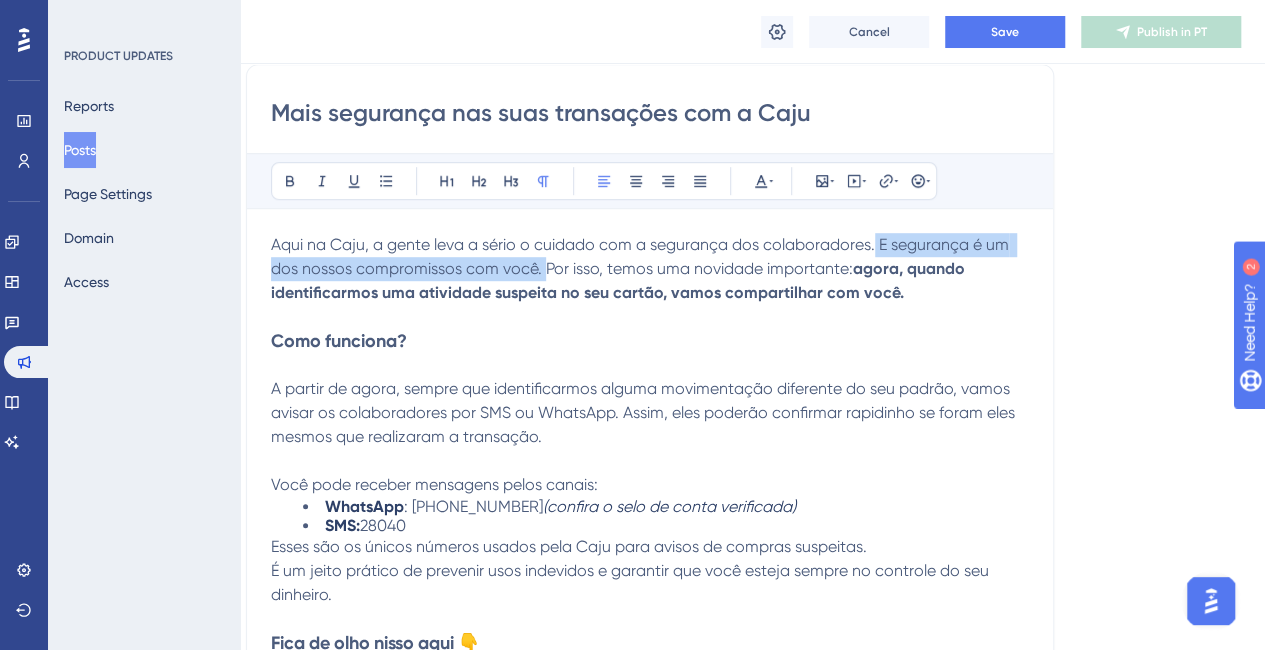 drag, startPoint x: 541, startPoint y: 269, endPoint x: 871, endPoint y: 228, distance: 332.5372 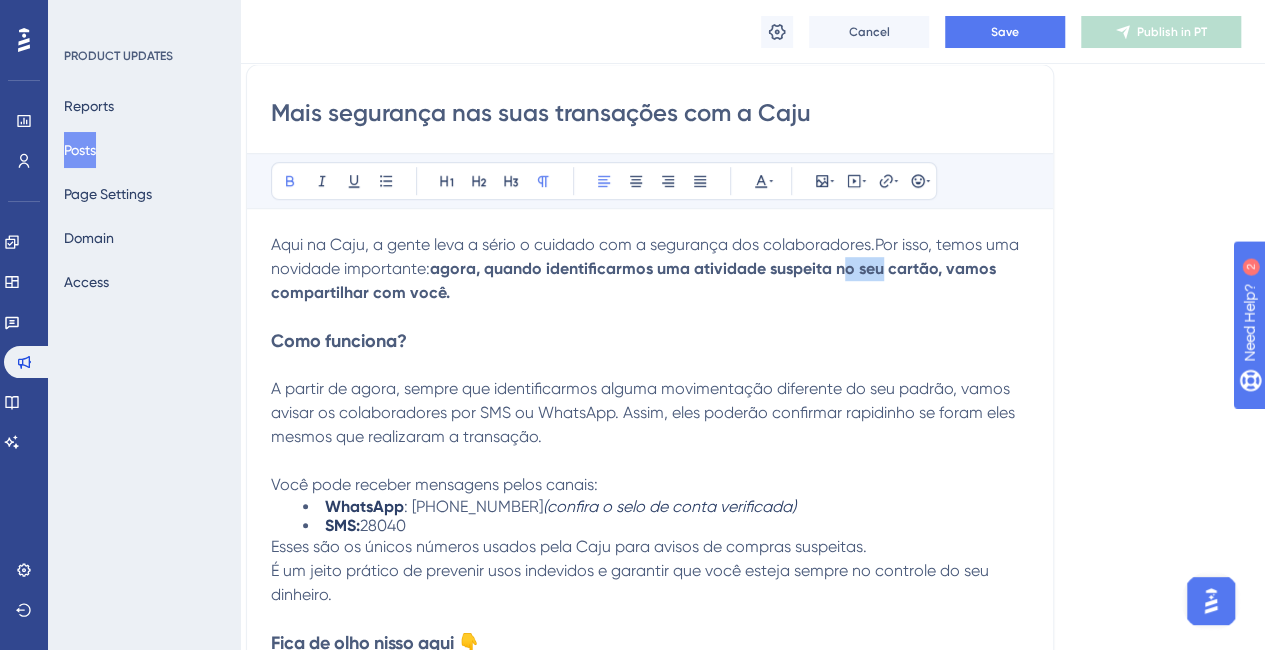drag, startPoint x: 883, startPoint y: 267, endPoint x: 850, endPoint y: 271, distance: 33.24154 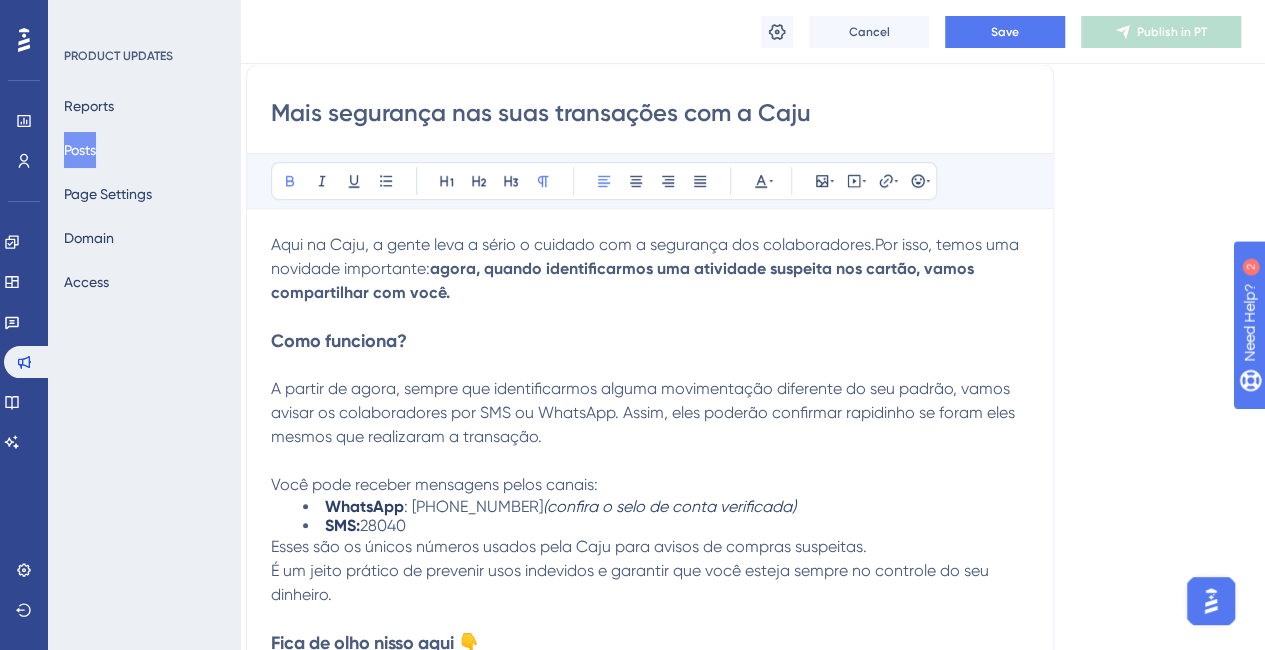 click on "agora, quando identificarmos uma atividade suspeita nos cartão, vamos compartilhar com você." at bounding box center [624, 280] 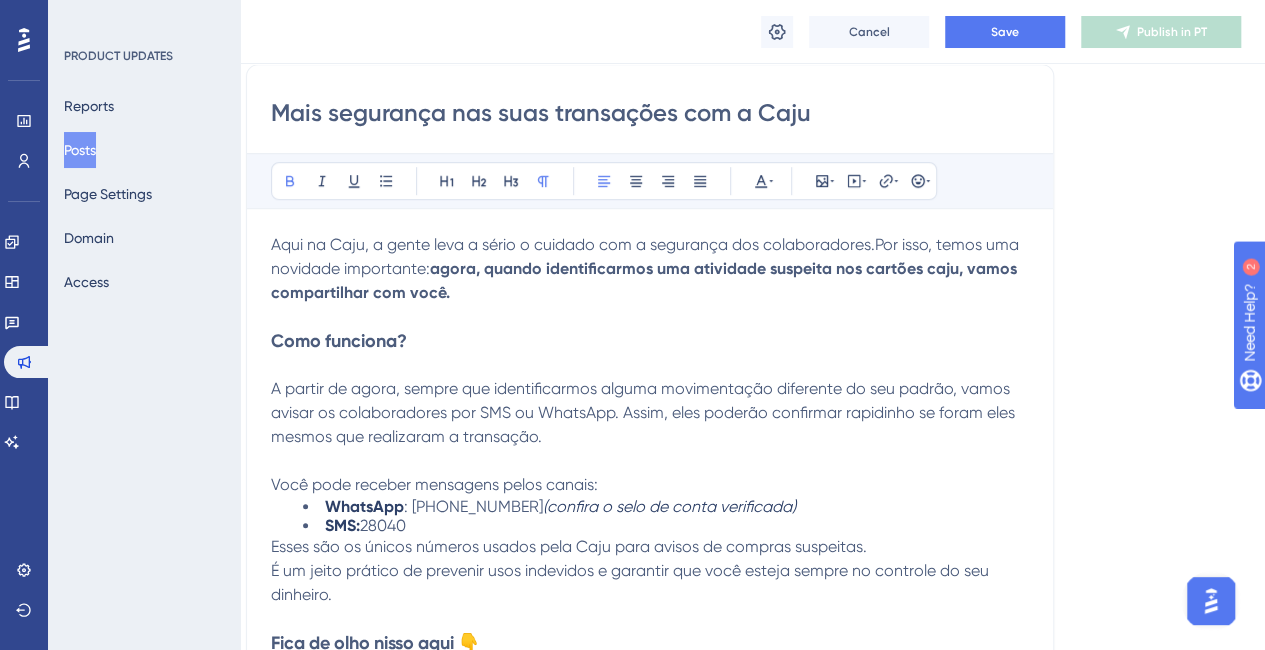 click on "agora, quando identificarmos uma atividade suspeita nos cartões caju, vamos compartilhar com você." at bounding box center (646, 280) 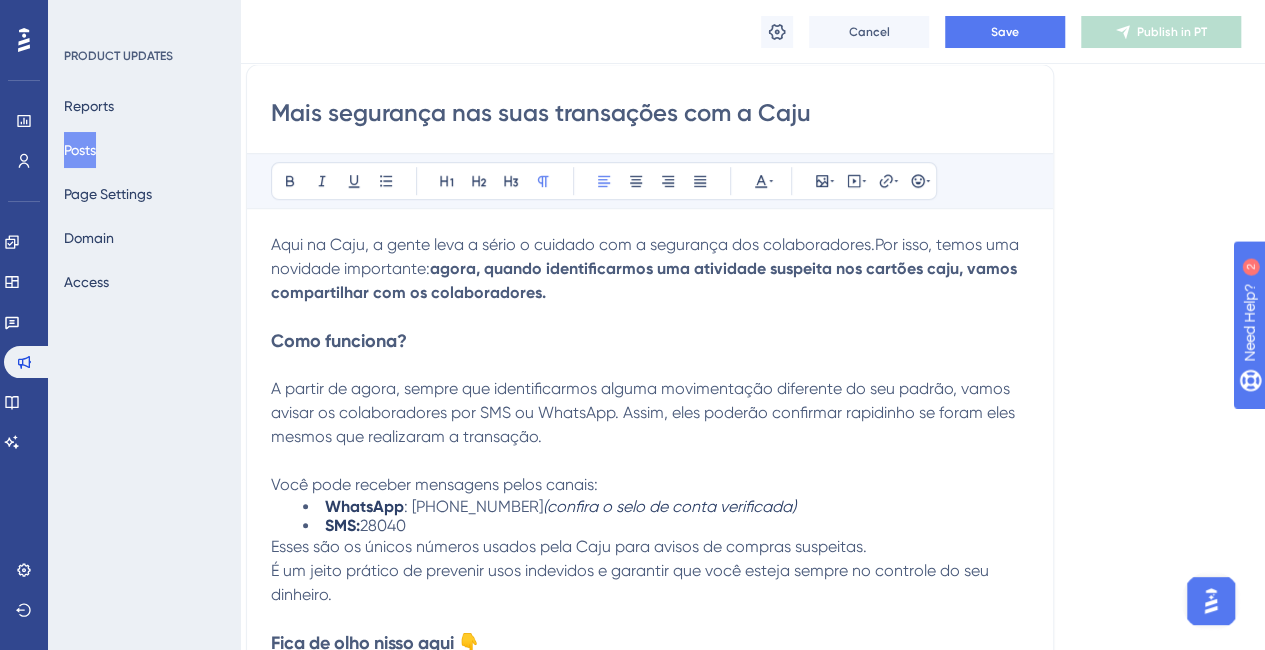 click on "Você pode receber mensagens pelos canais:" at bounding box center [650, 485] 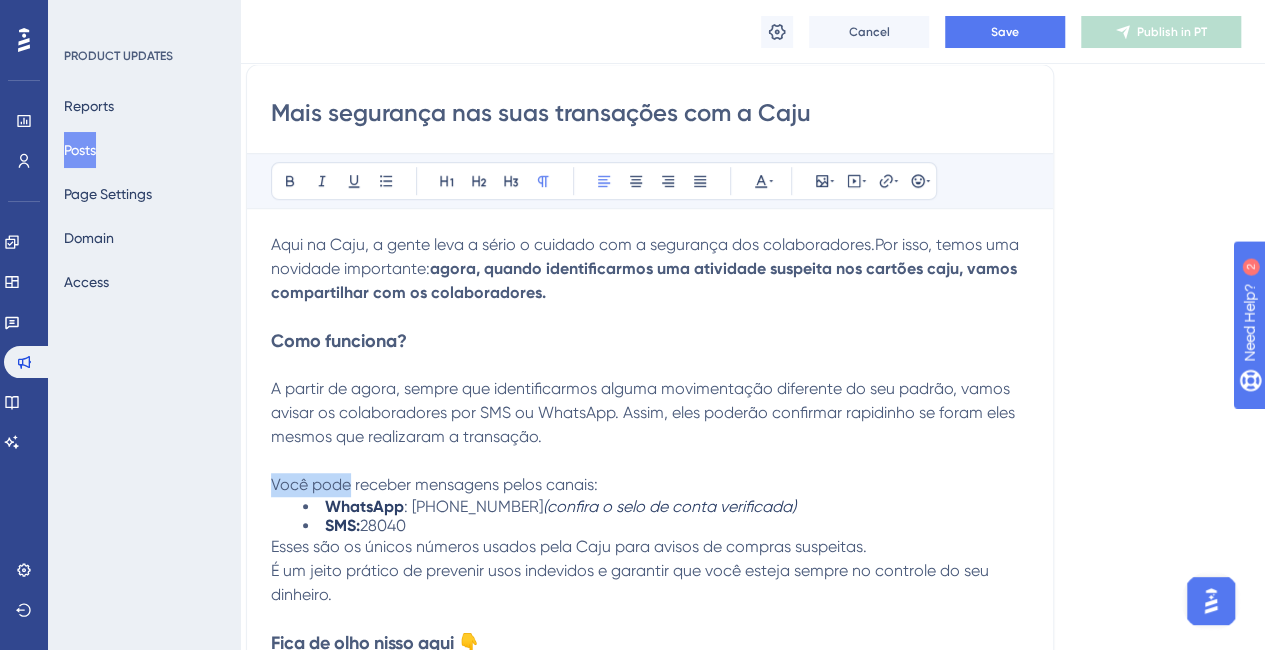 drag, startPoint x: 350, startPoint y: 482, endPoint x: 270, endPoint y: 473, distance: 80.50466 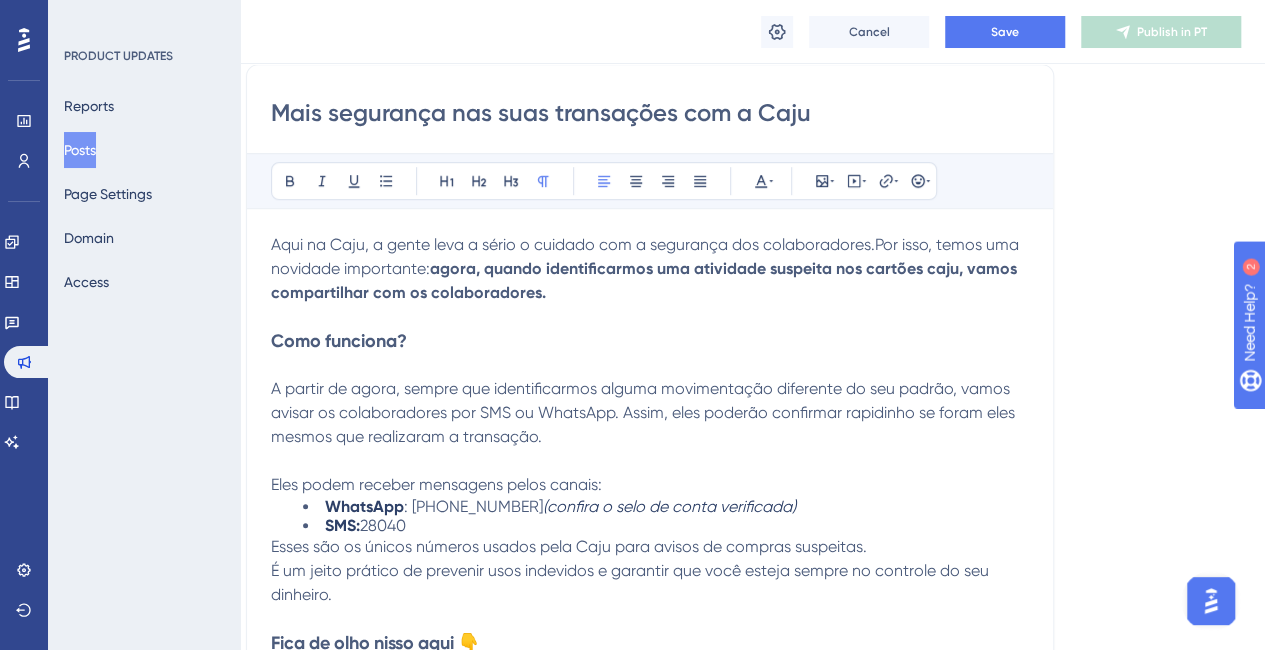 click on "É um jeito prático de prevenir usos indevidos e garantir que você esteja sempre no controle do seu dinheiro." at bounding box center [632, 582] 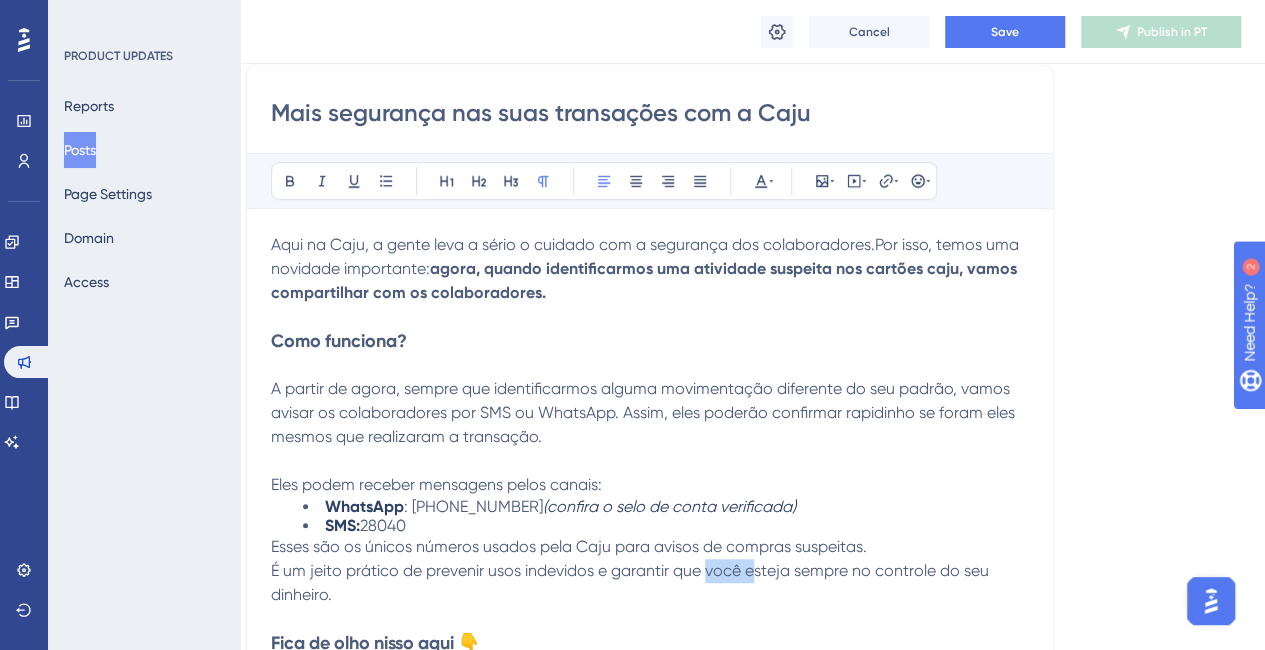 drag, startPoint x: 752, startPoint y: 575, endPoint x: 706, endPoint y: 573, distance: 46.043457 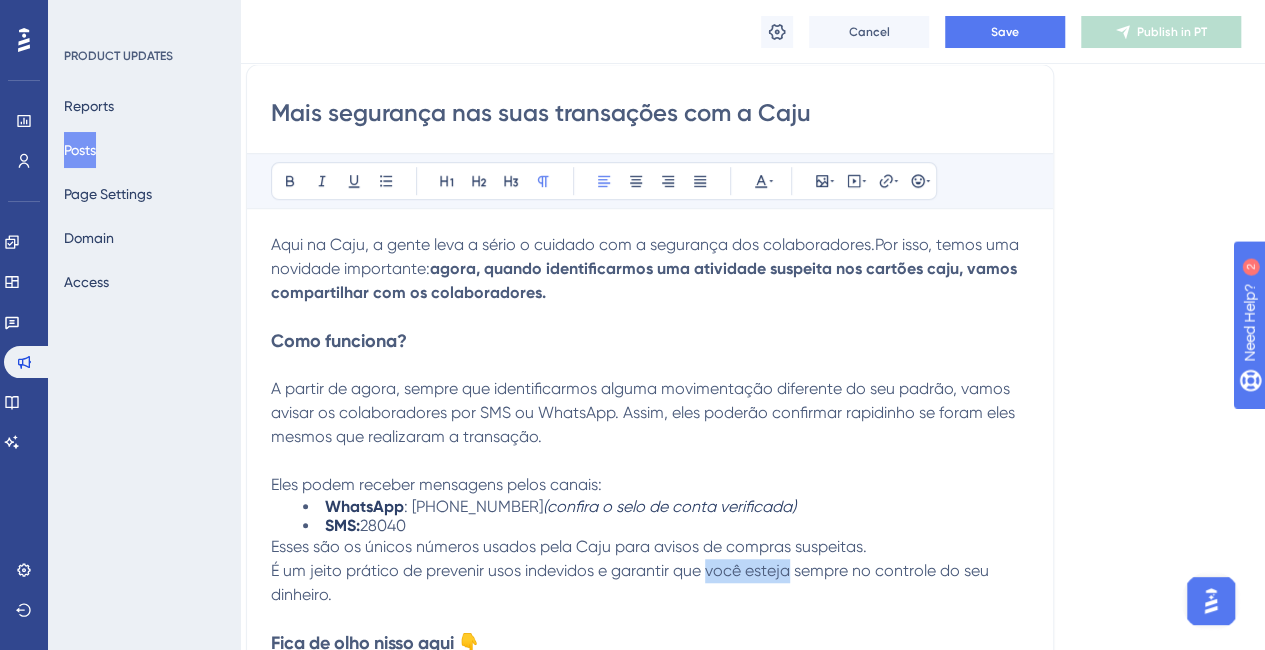 drag, startPoint x: 744, startPoint y: 572, endPoint x: 704, endPoint y: 573, distance: 40.012497 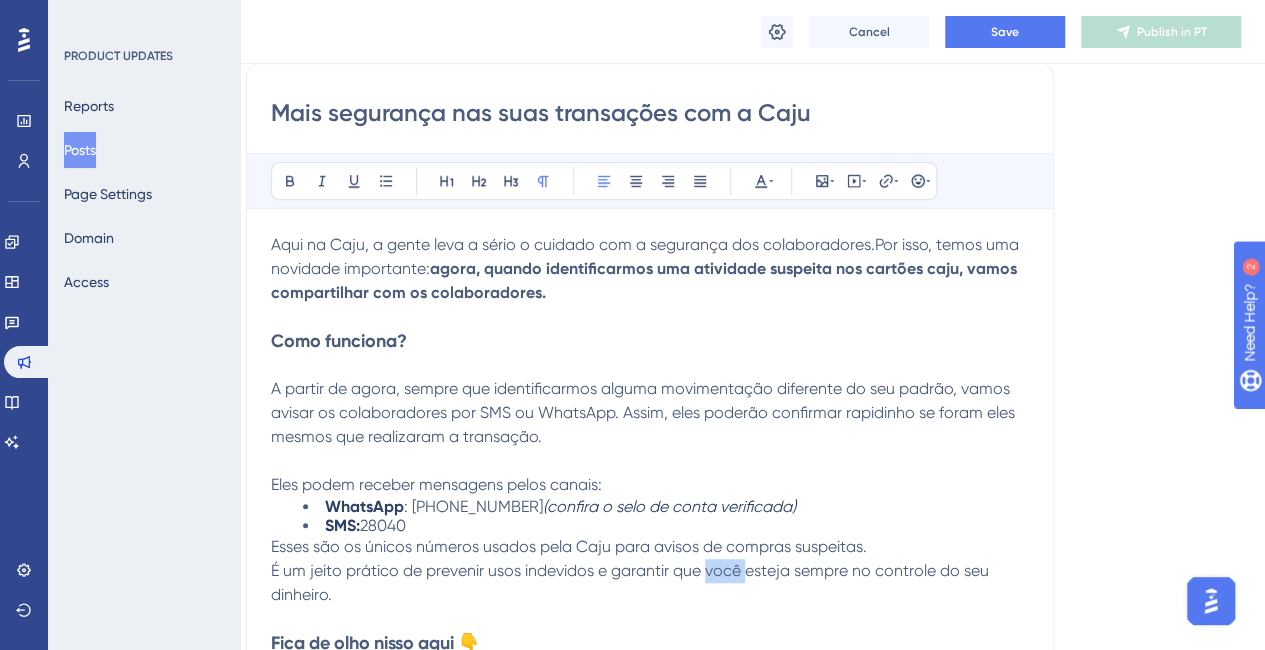 drag, startPoint x: 704, startPoint y: 573, endPoint x: 738, endPoint y: 574, distance: 34.0147 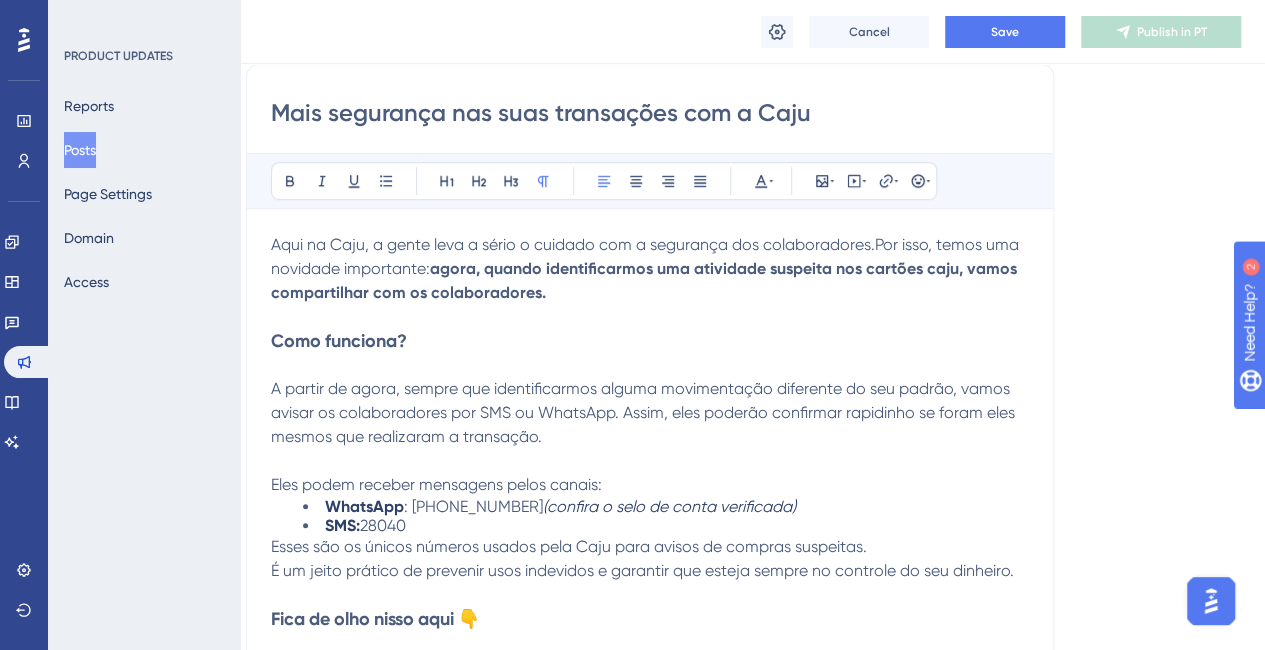 click on "É um jeito prático de prevenir usos indevidos e garantir que esteja sempre no controle do seu dinheiro." at bounding box center [642, 570] 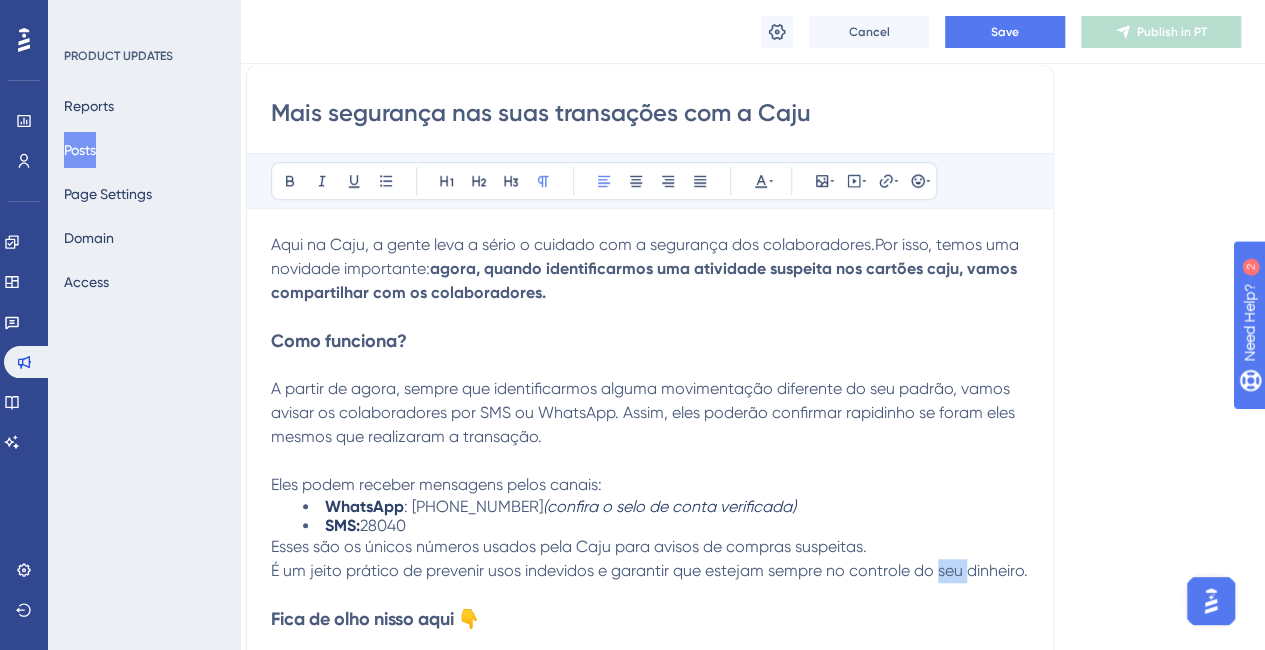 drag, startPoint x: 966, startPoint y: 568, endPoint x: 934, endPoint y: 571, distance: 32.140316 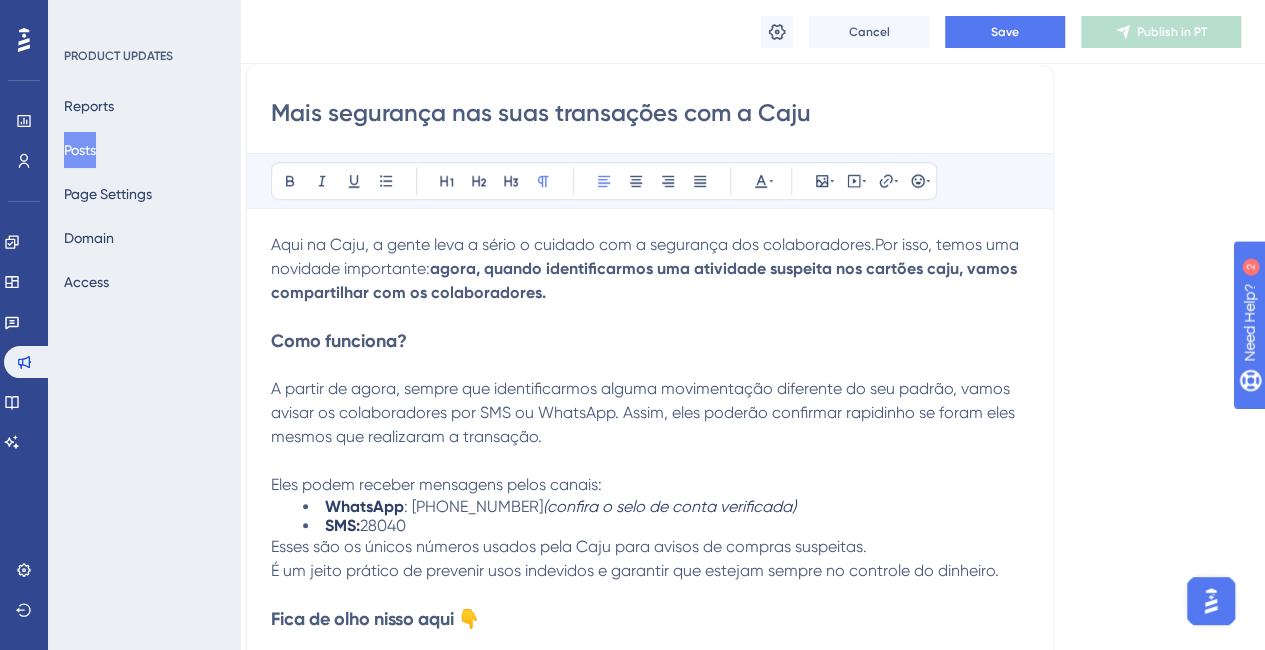 click on "É um jeito prático de prevenir usos indevidos e garantir que estejam sempre no controle do dinheiro." at bounding box center (635, 570) 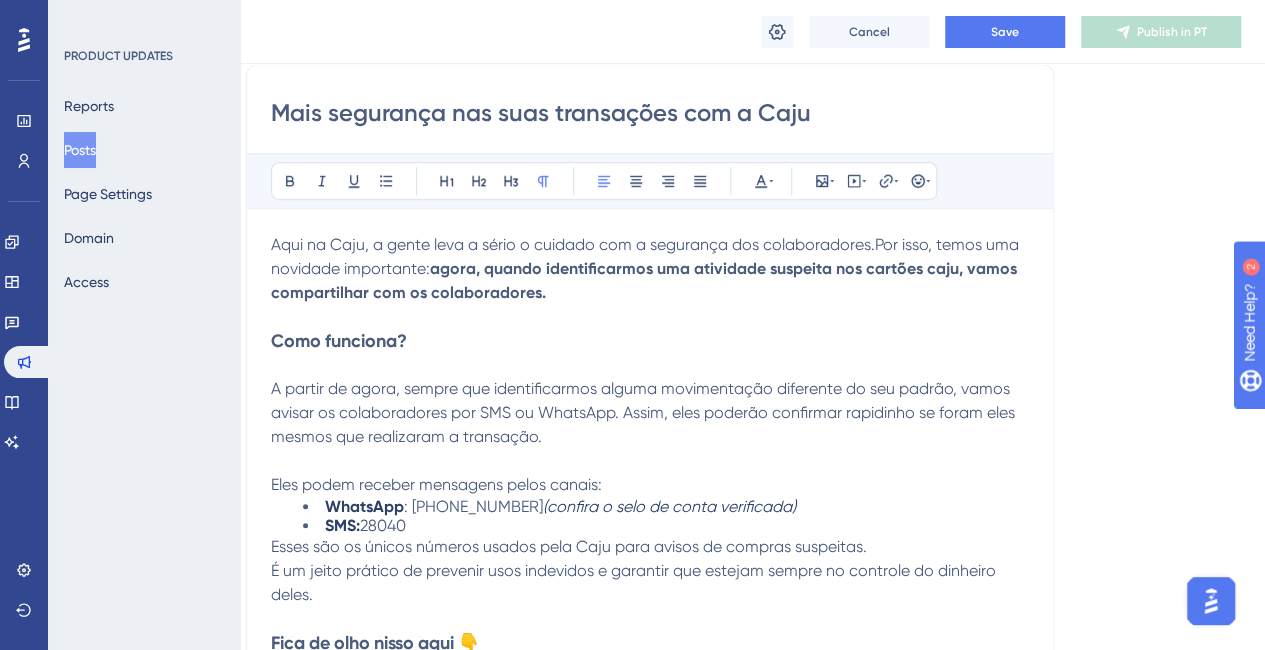 click on "É um jeito prático de prevenir usos indevidos e garantir que estejam sempre no controle do dinheiro deles." at bounding box center (635, 582) 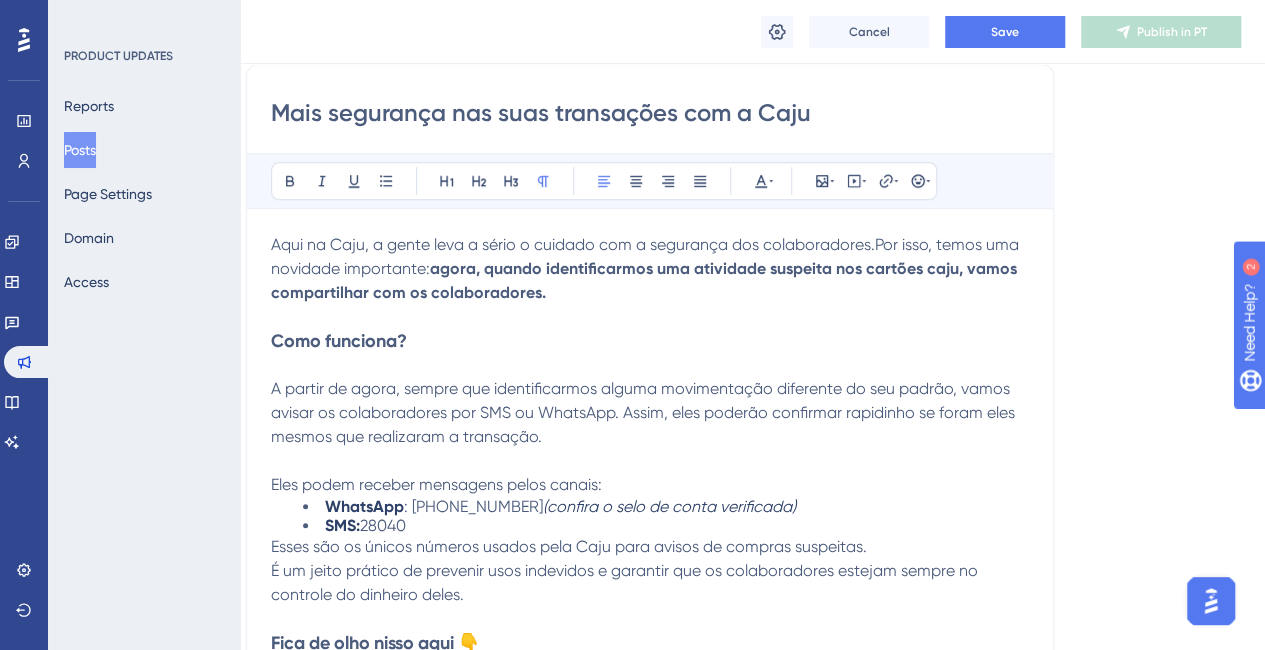 click on "Eles podem receber mensagens pelos canais:" at bounding box center (650, 485) 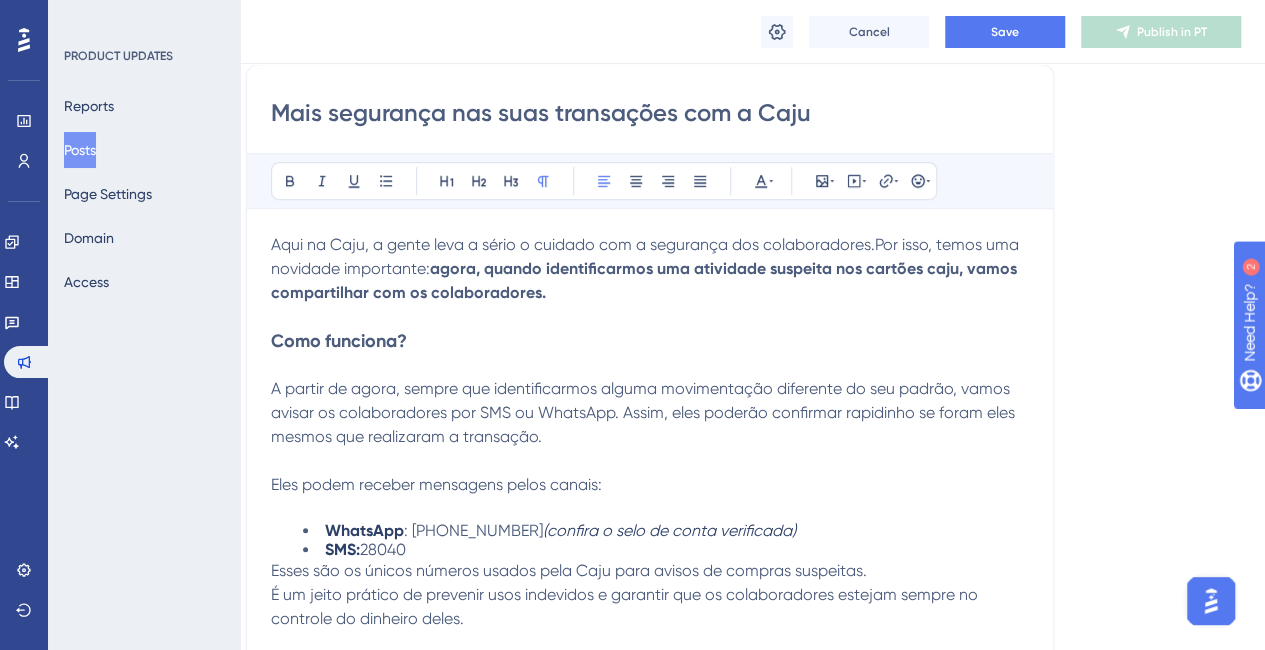 click on "Esses são os únicos números usados pela Caju para avisos de compras suspeitas." at bounding box center [650, 571] 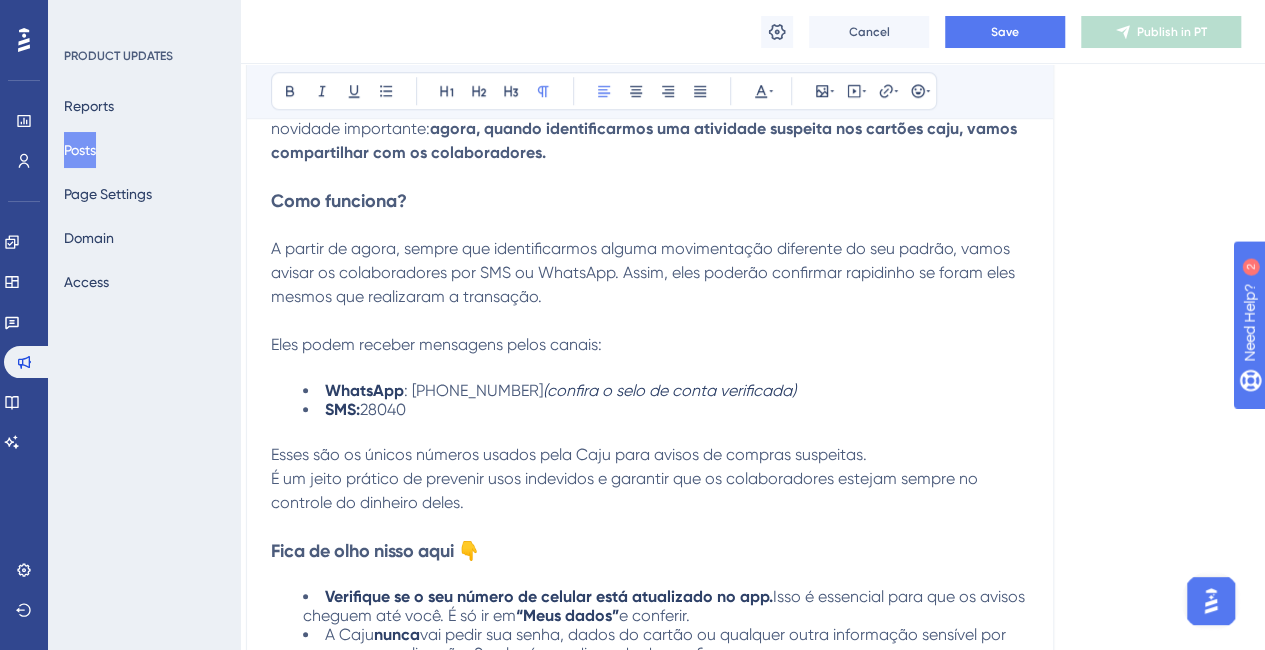 scroll, scrollTop: 659, scrollLeft: 18, axis: both 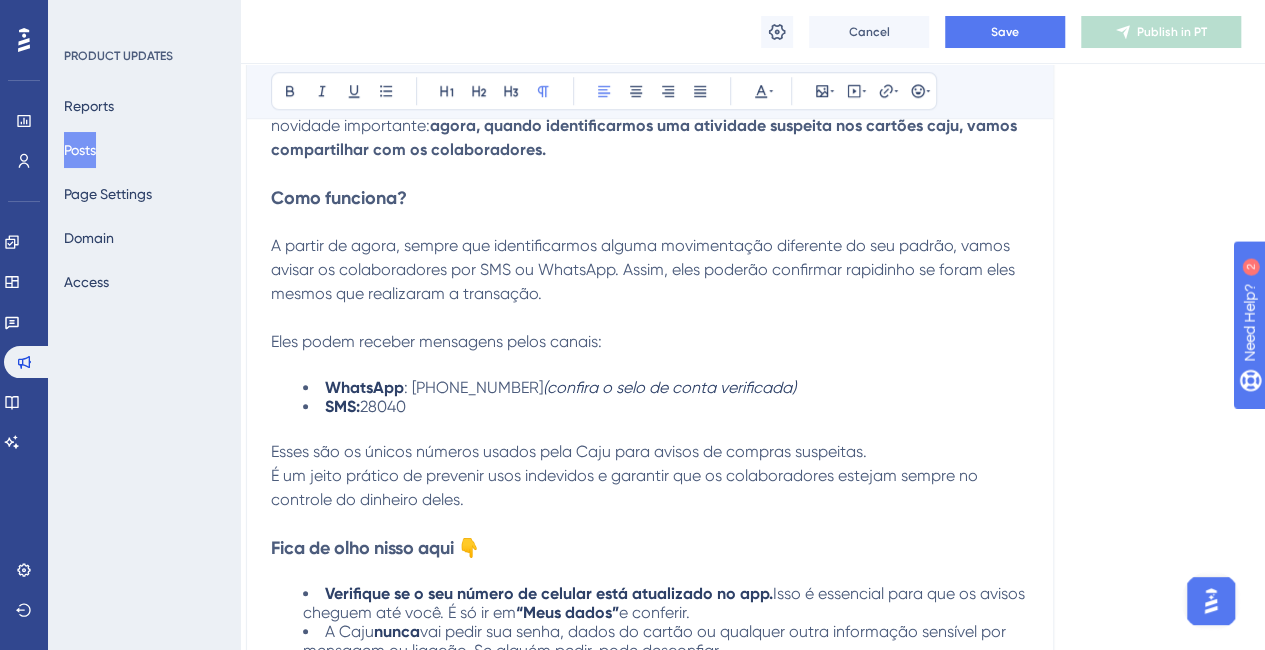 click on "A partir de agora, sempre que identificarmos alguma movimentação diferente do seu padrão, vamos avisar os colaboradores por SMS ou WhatsApp. Assim, eles poderão confirmar rapidinho se foram eles mesmos que realizaram a transação." at bounding box center (650, 270) 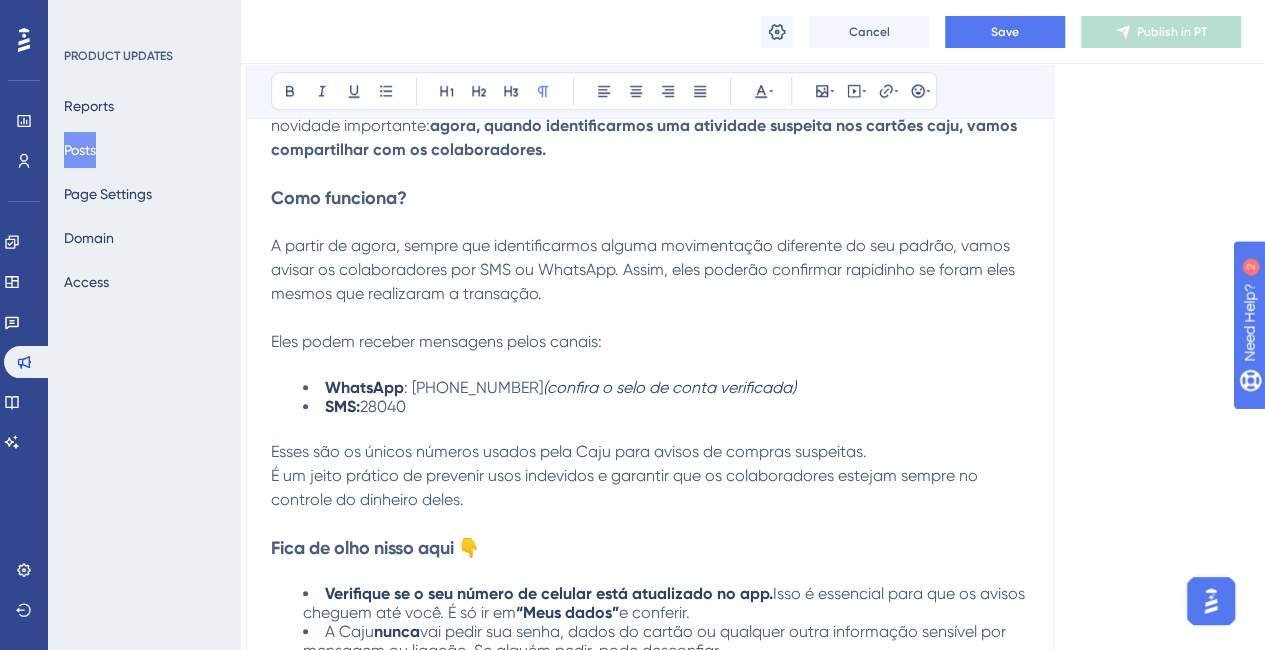 click at bounding box center [650, 318] 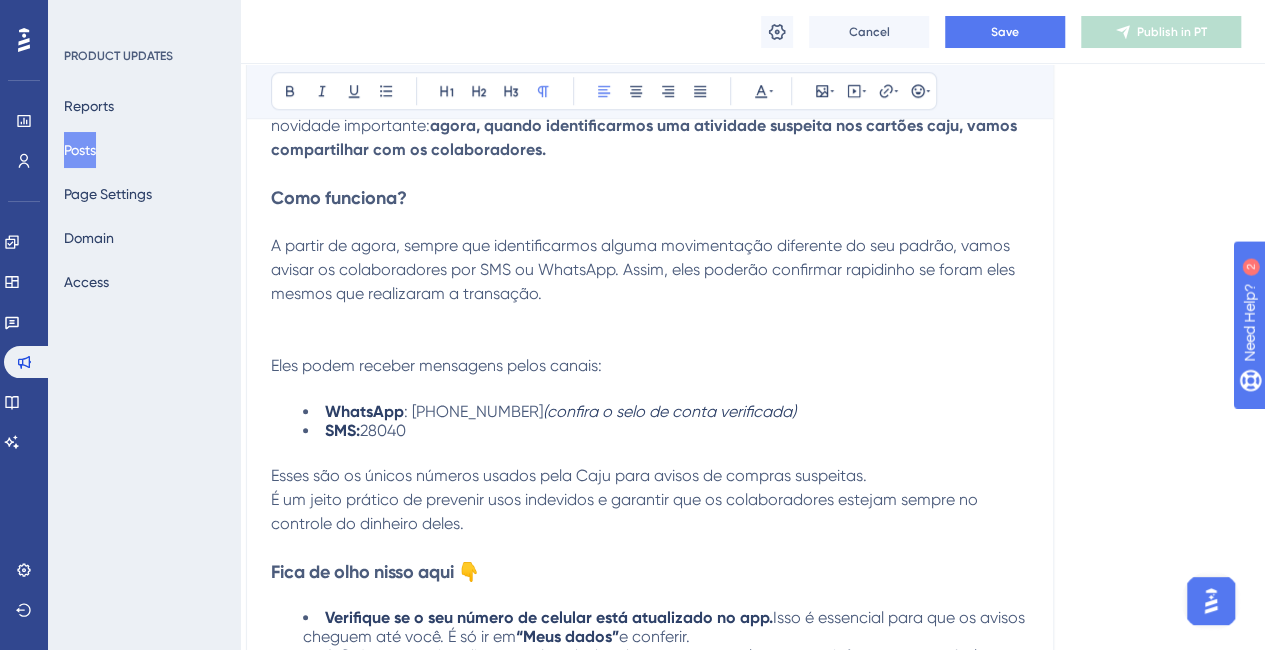 click on "A partir de agora, sempre que identificarmos alguma movimentação diferente do seu padrão, vamos avisar os colaboradores por SMS ou WhatsApp. Assim, eles poderão confirmar rapidinho se foram eles mesmos que realizaram a transação." at bounding box center (645, 269) 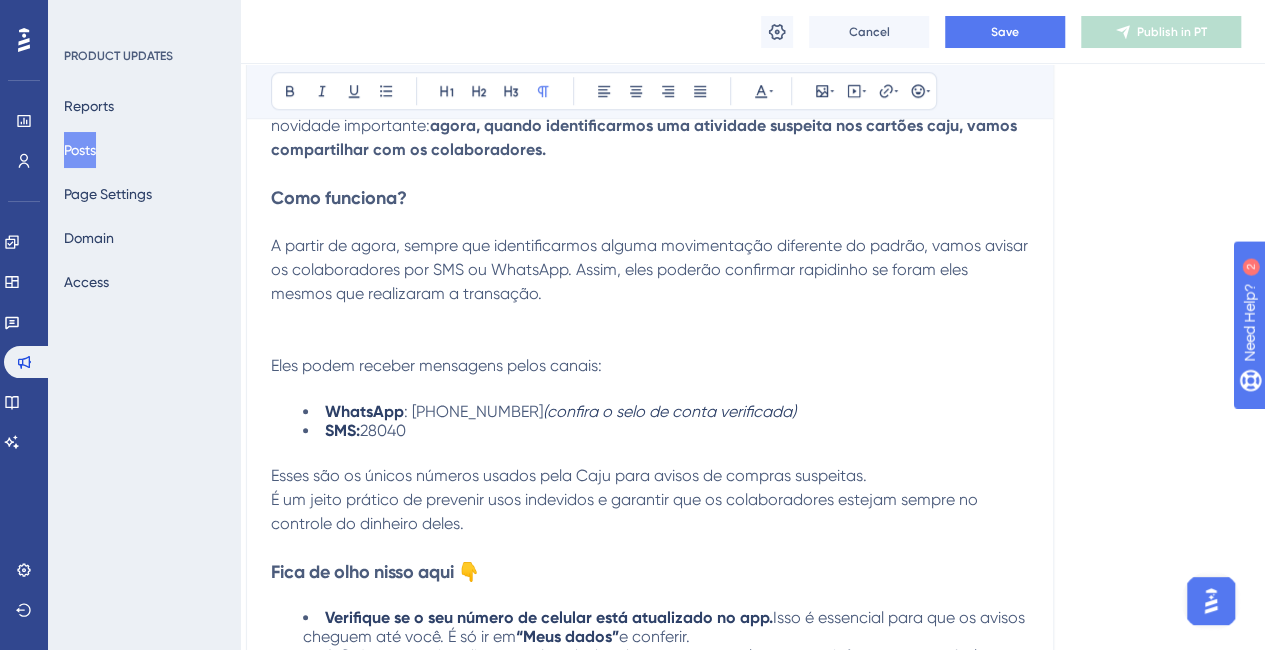 click at bounding box center (650, 318) 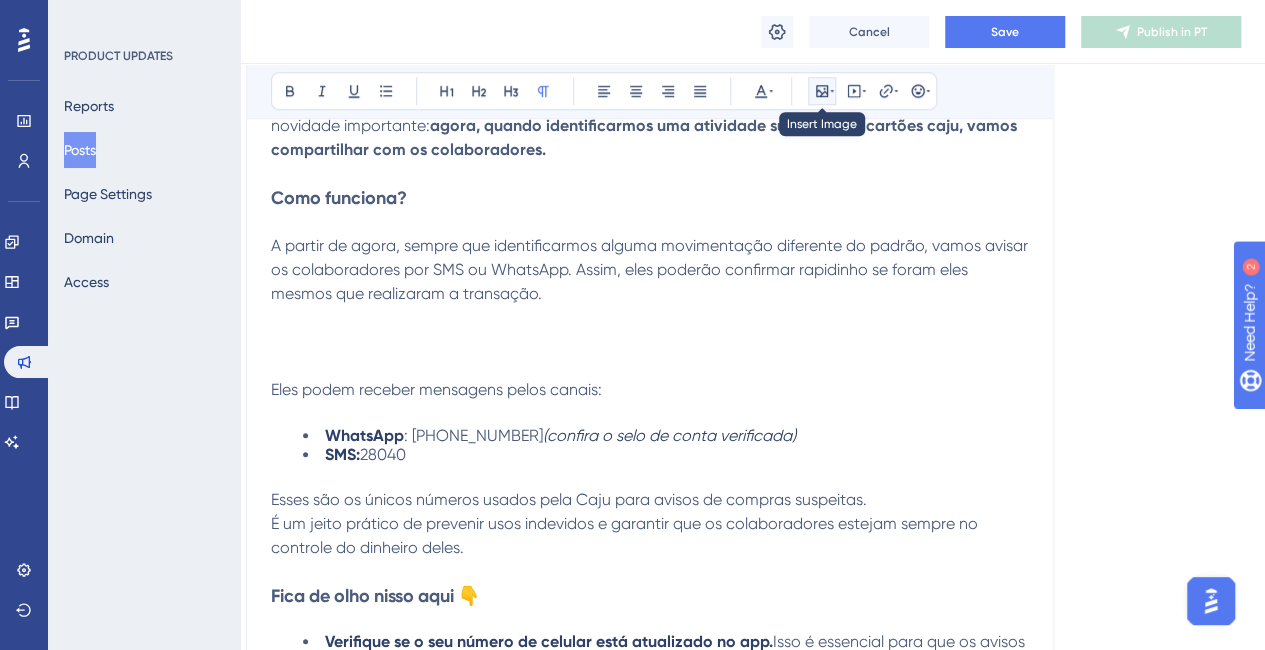 click 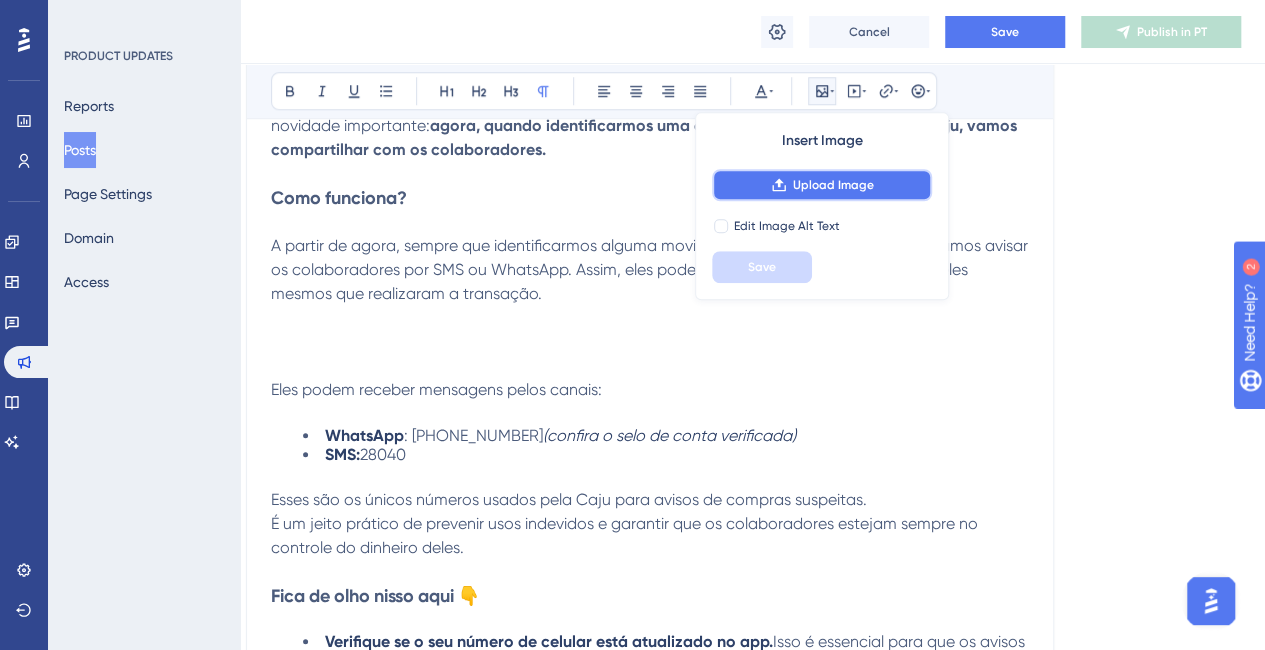 click on "Upload Image" at bounding box center [833, 185] 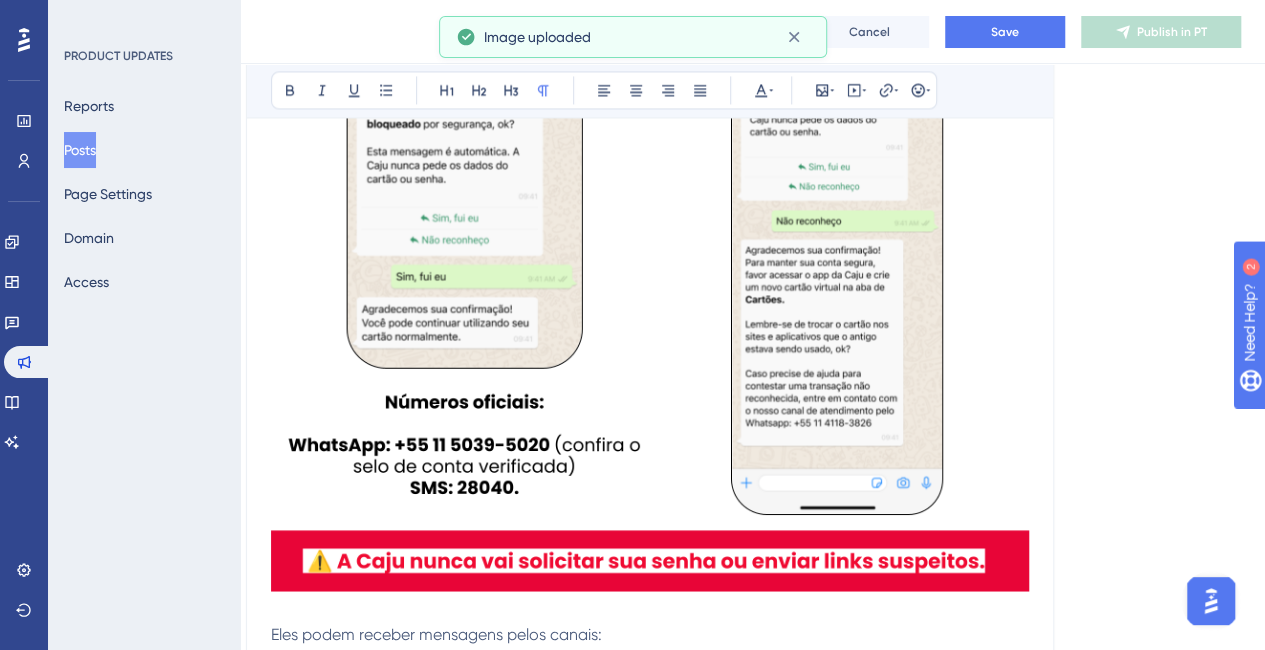 scroll, scrollTop: 1571, scrollLeft: 18, axis: both 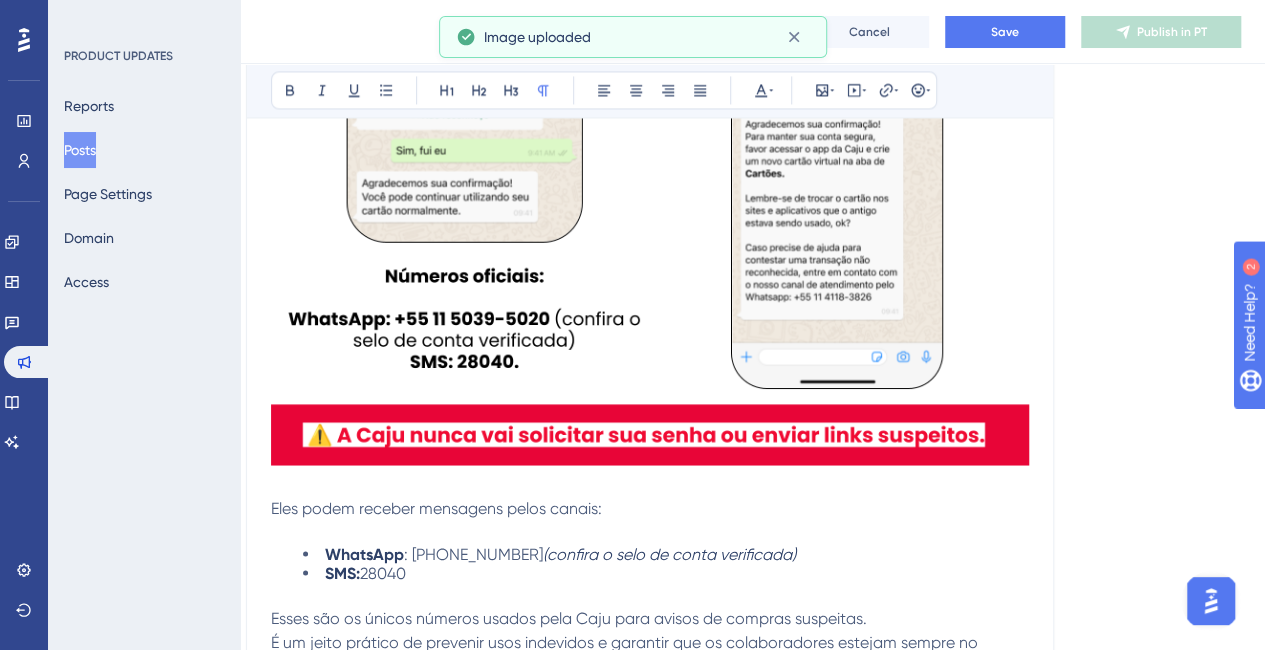 click at bounding box center (650, -59) 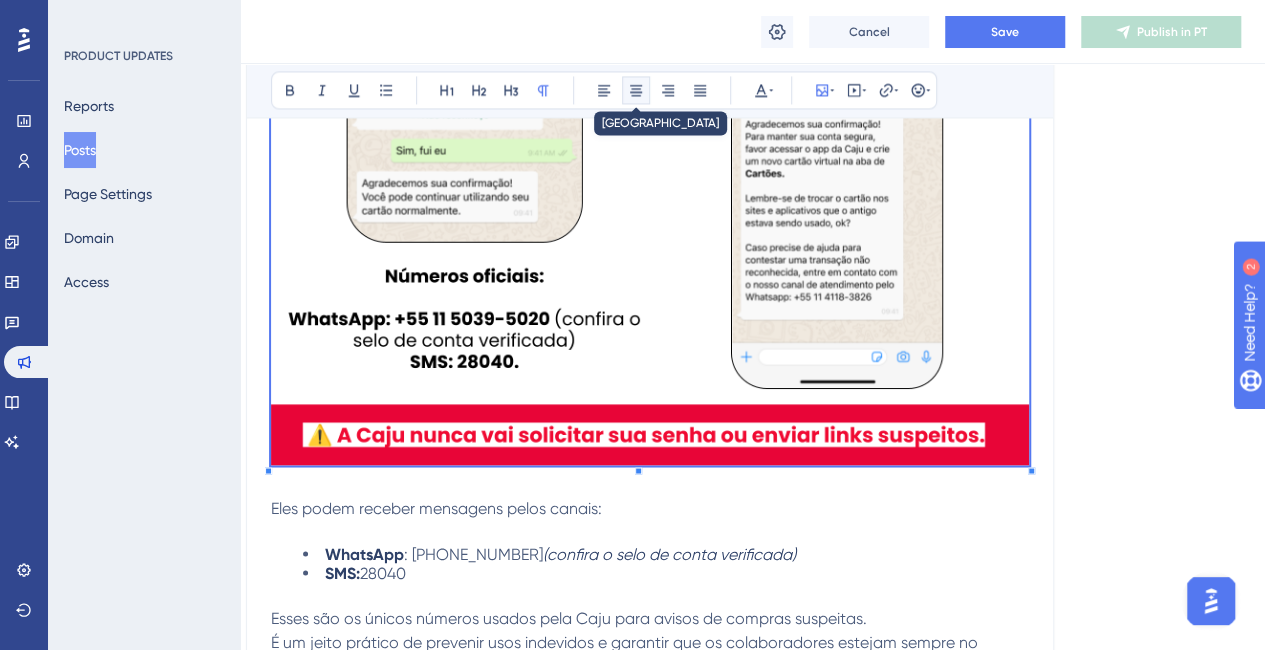 click at bounding box center (636, 91) 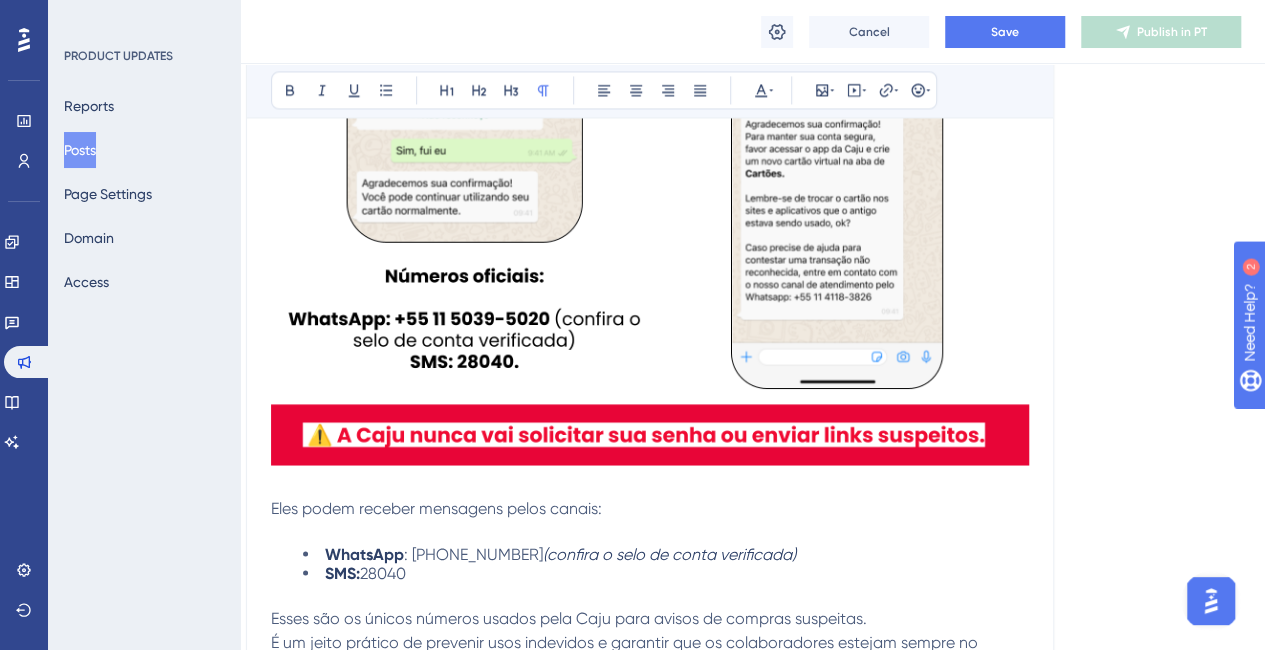 click at bounding box center (650, 484) 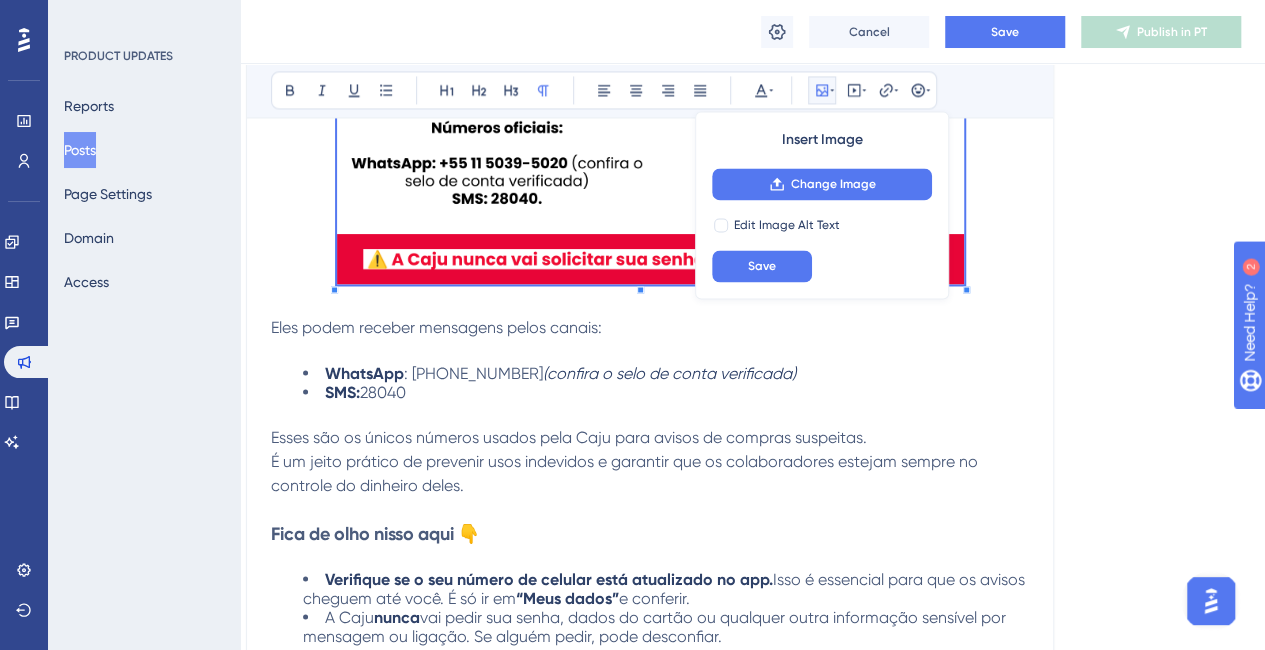 click on "Bold Italic Underline Bullet Point Heading 1 Heading 2 Heading 3 Normal Align Left Align Center Align Right Align Justify Text Color Insert Image Change Image Edit Image Alt Text Save Embed Video Hyperlink Emojis Aqui na Caju, a gente leva a sério o cuidado com a segurança dos colaboradores.Por isso, temos uma novidade importante:  agora, quando identificarmos uma atividade suspeita nos cartões caju, vamos compartilhar com os colaboradores. Como funciona? A partir de agora, sempre que identificarmos alguma movimentação diferente do padrão, vamos avisar os colaboradores por SMS ou WhatsApp. Assim, eles poderão confirmar rapidinho se foram eles mesmos que realizaram a transação. Eles podem receber mensagens pelos canais:  WhatsApp : [PHONE_NUMBER]  (confira o selo de conta verificada)   SMS:  28040 Esses são os únicos números usados pela Caju para avisos de compras suspeitas. Fica de olho nisso aqui 👇 Verifique se o seu número de celular está atualizado no app. “Meus dados”  e conferir." at bounding box center [650, -45] 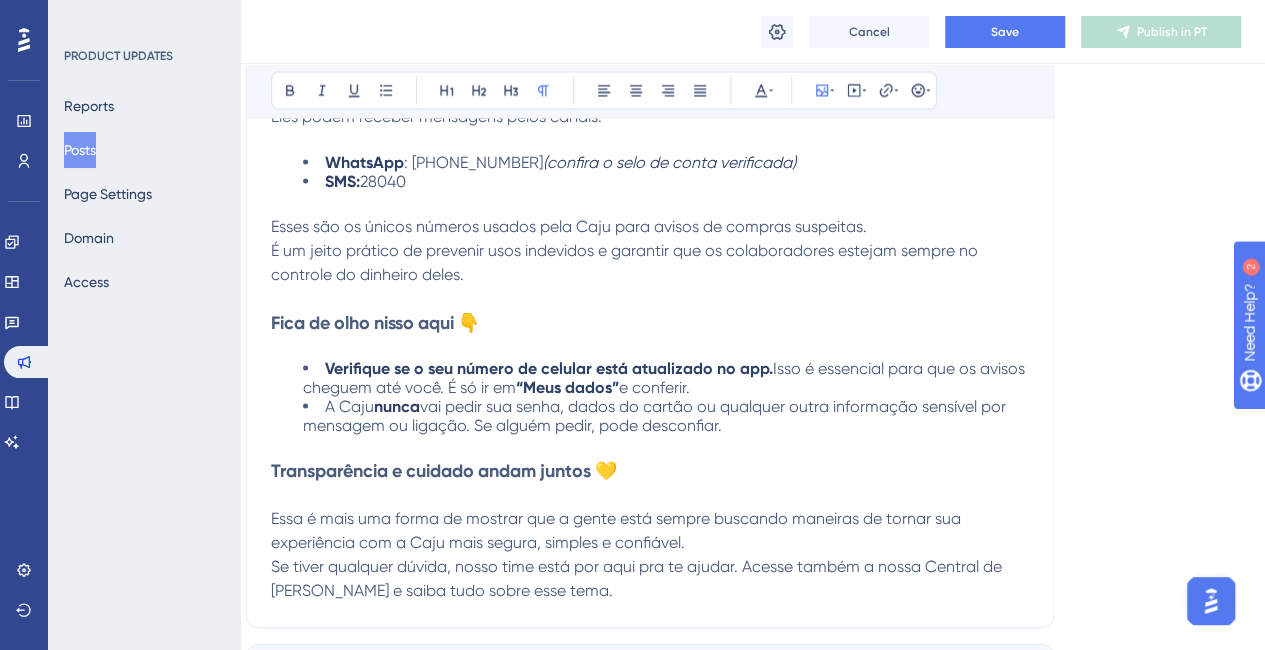 scroll, scrollTop: 1782, scrollLeft: 18, axis: both 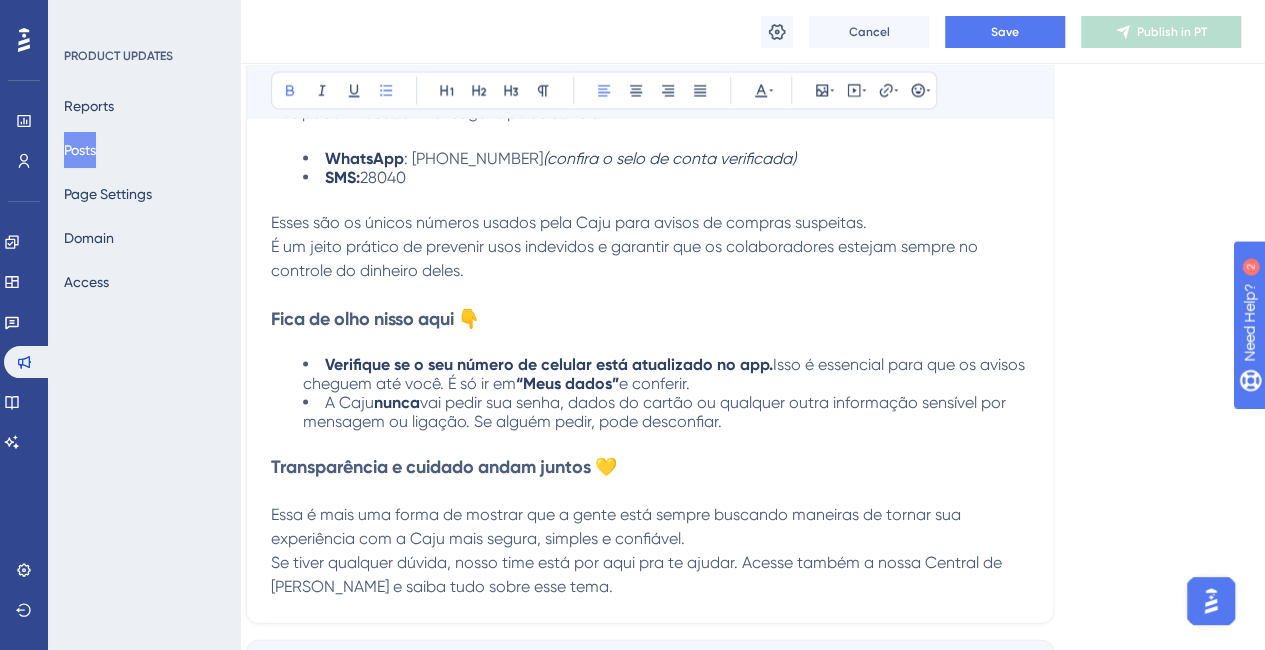 click on "Verifique se o seu número de celular está atualizado no app." at bounding box center (549, 363) 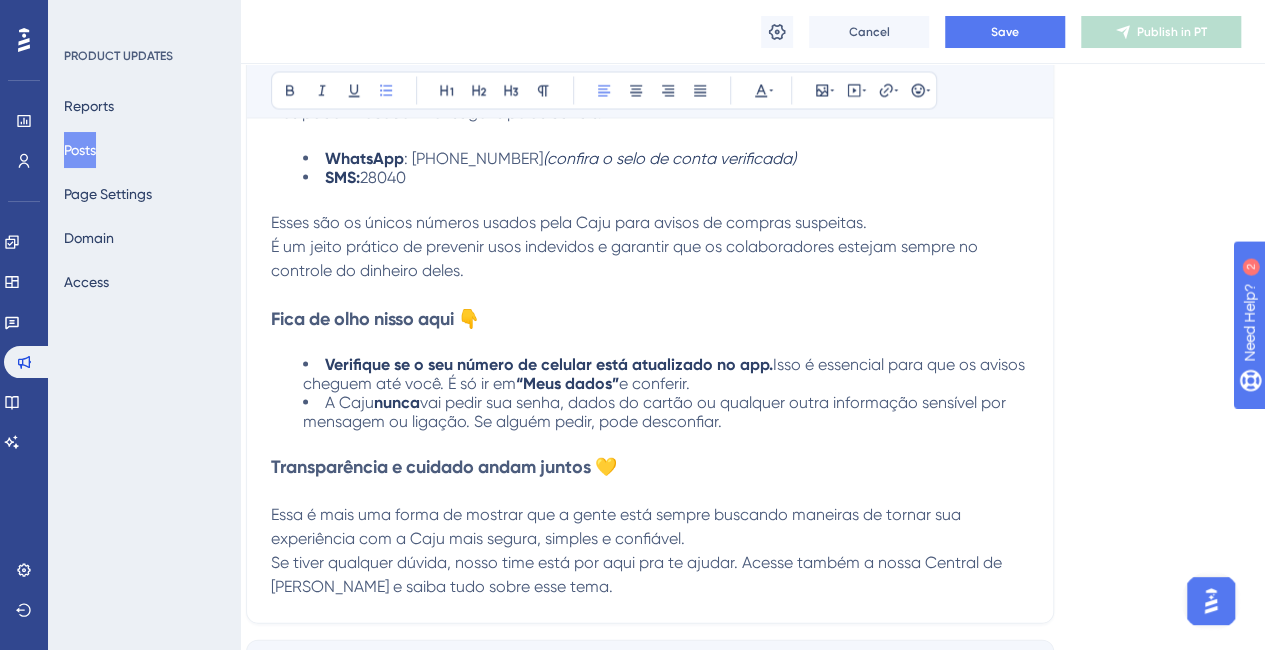 click on "vai pedir sua senha, dados do cartão ou qualquer outra informação sensível por mensagem ou ligação. Se alguém pedir, pode desconfiar." at bounding box center (656, 411) 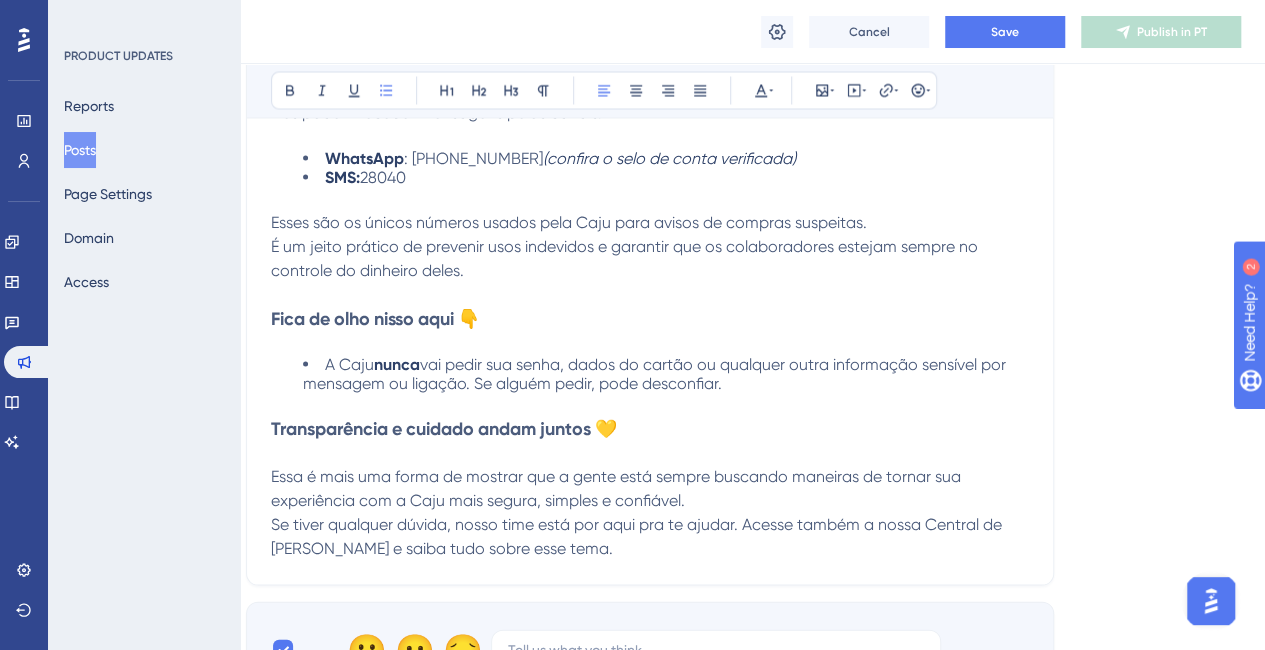 click on "A [PERSON_NAME]  nunca  vai pedir sua senha, dados do cartão ou qualquer outra informação sensível por mensagem ou ligação. Se alguém pedir, pode desconfiar." at bounding box center (666, 373) 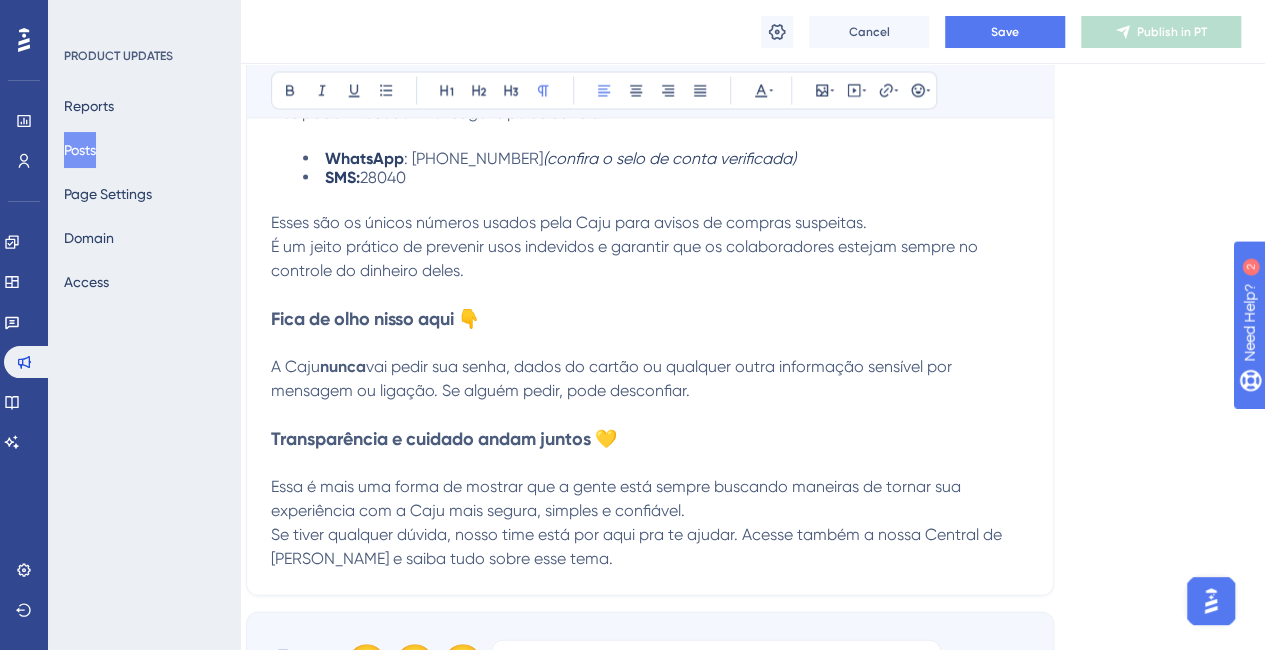 click on "vai pedir sua senha, dados do cartão ou qualquer outra informação sensível por mensagem ou ligação. Se alguém pedir, pode desconfiar." at bounding box center [613, 377] 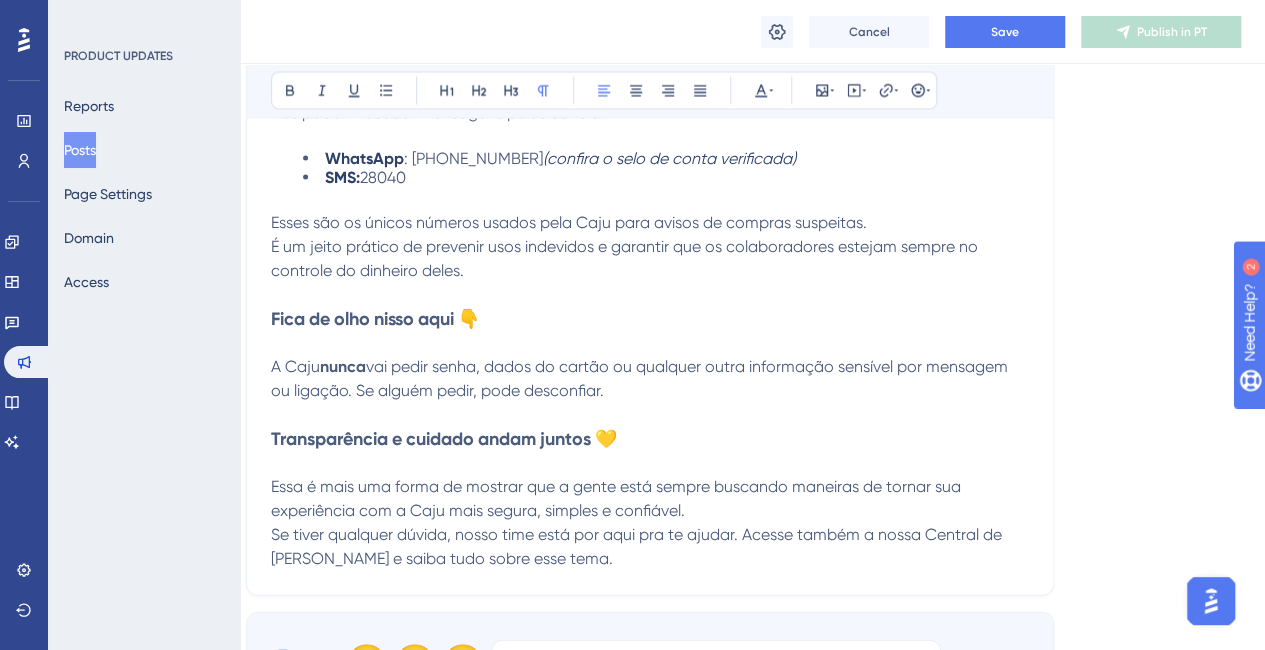 click on "Essa é mais uma forma de mostrar que a gente está sempre buscando maneiras de tornar sua experiência com a Caju mais segura, simples e confiável." at bounding box center [618, 497] 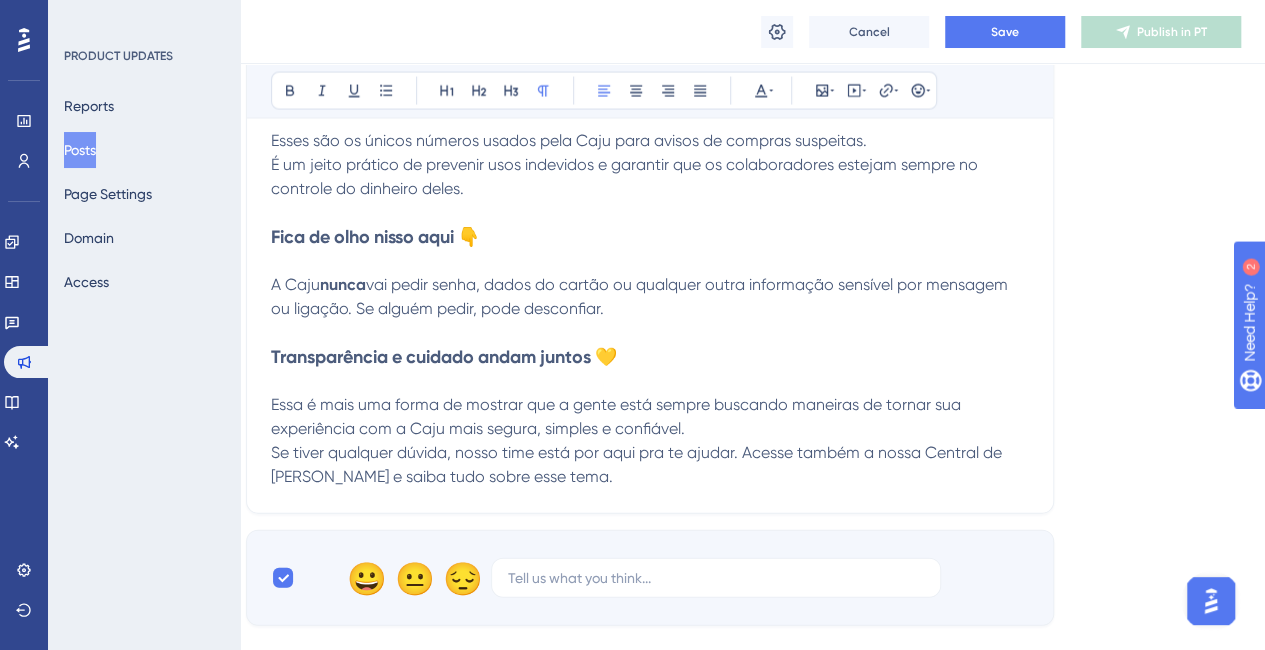 scroll, scrollTop: 1860, scrollLeft: 18, axis: both 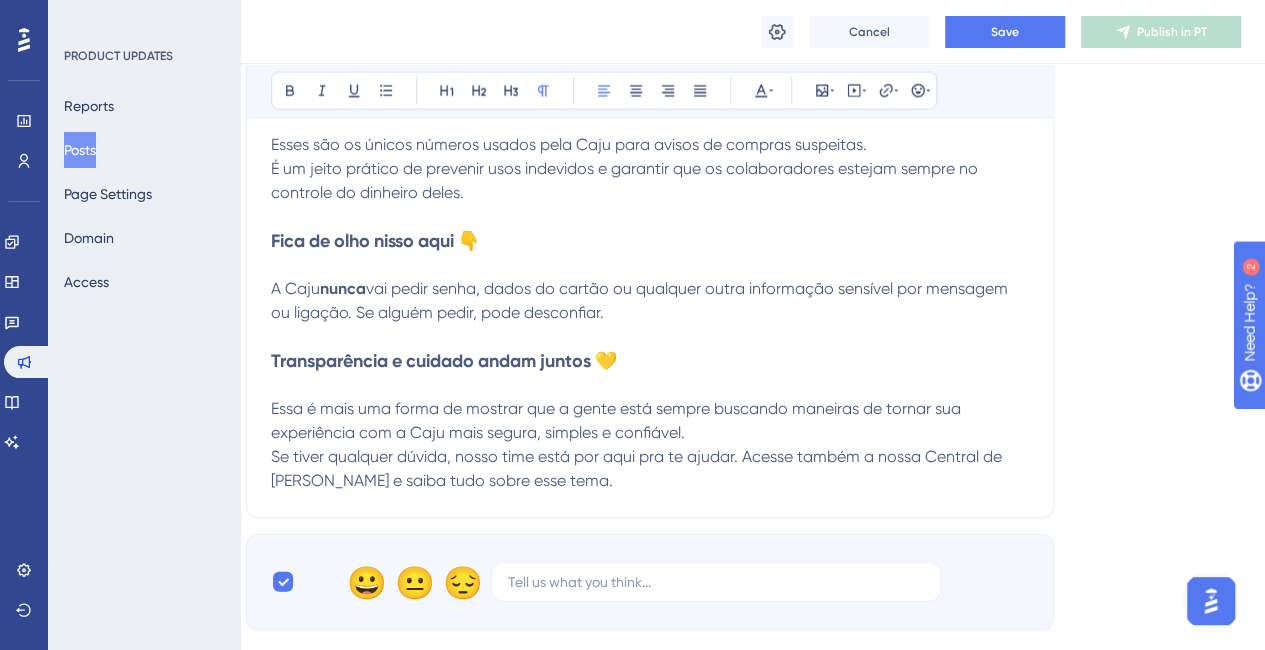 click on "Se tiver qualquer dúvida, nosso time está por aqui pra te ajudar. Acesse também a nossa Central de [PERSON_NAME] e saiba tudo sobre esse tema." at bounding box center (650, 468) 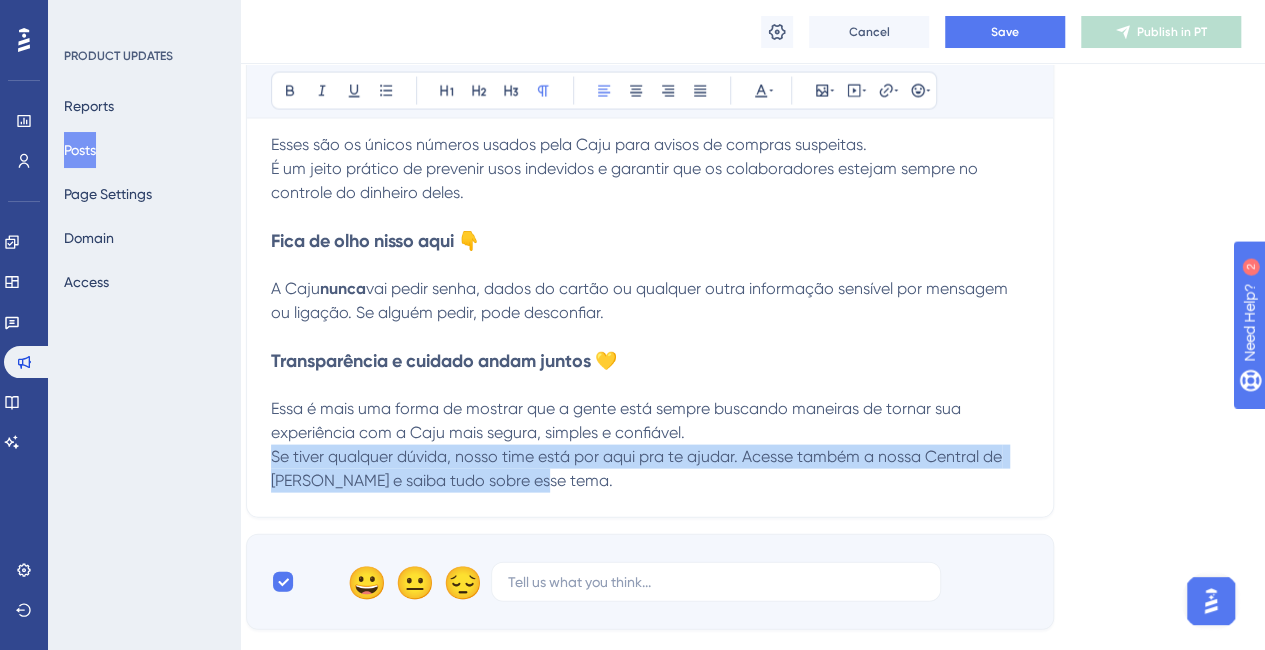 drag, startPoint x: 656, startPoint y: 478, endPoint x: 264, endPoint y: 450, distance: 392.99872 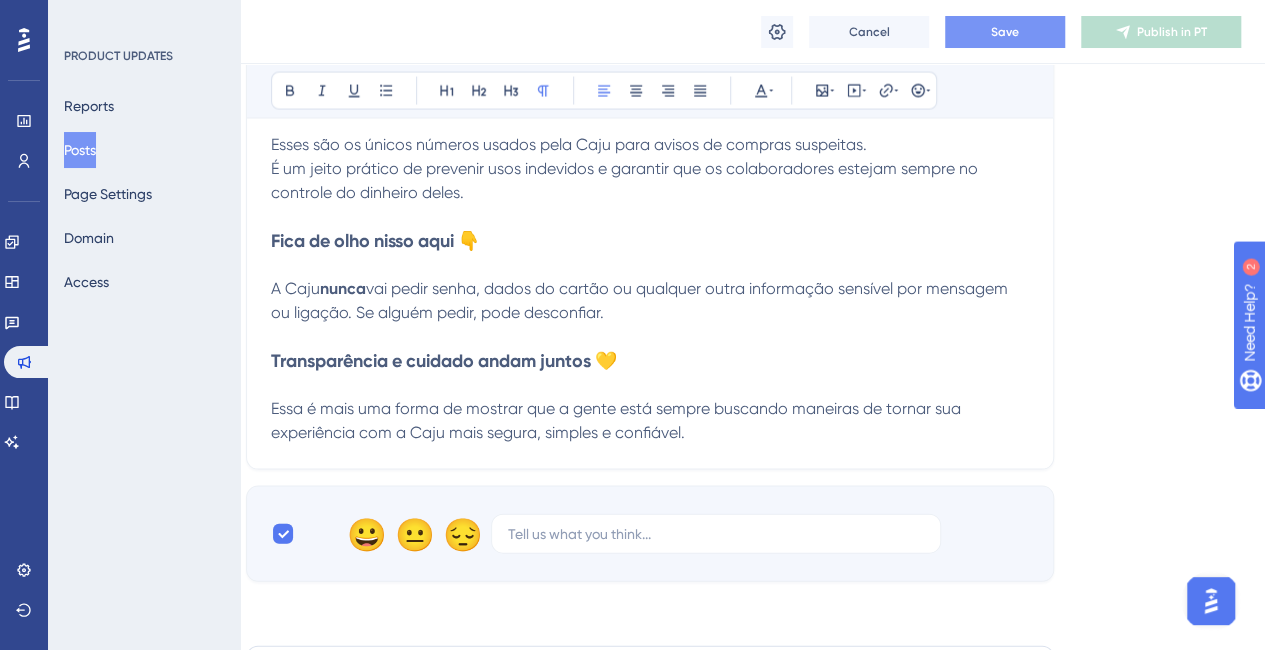 click on "Save" at bounding box center (1005, 32) 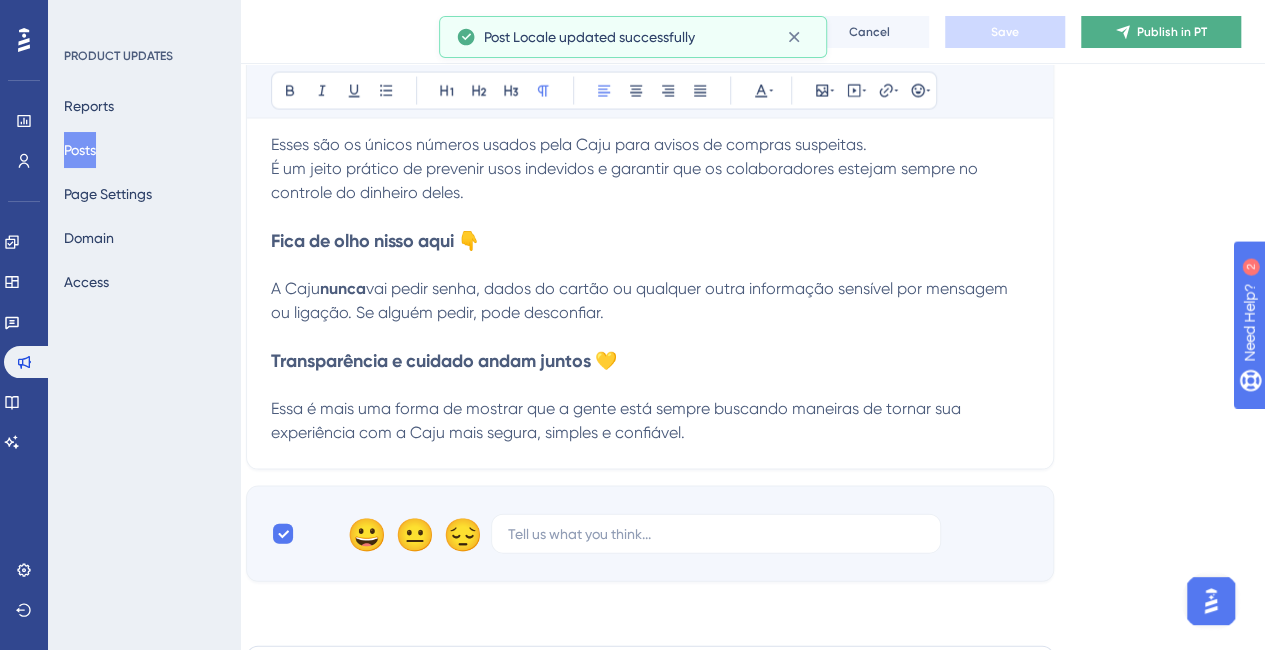 click on "Publish in PT" at bounding box center [1172, 32] 